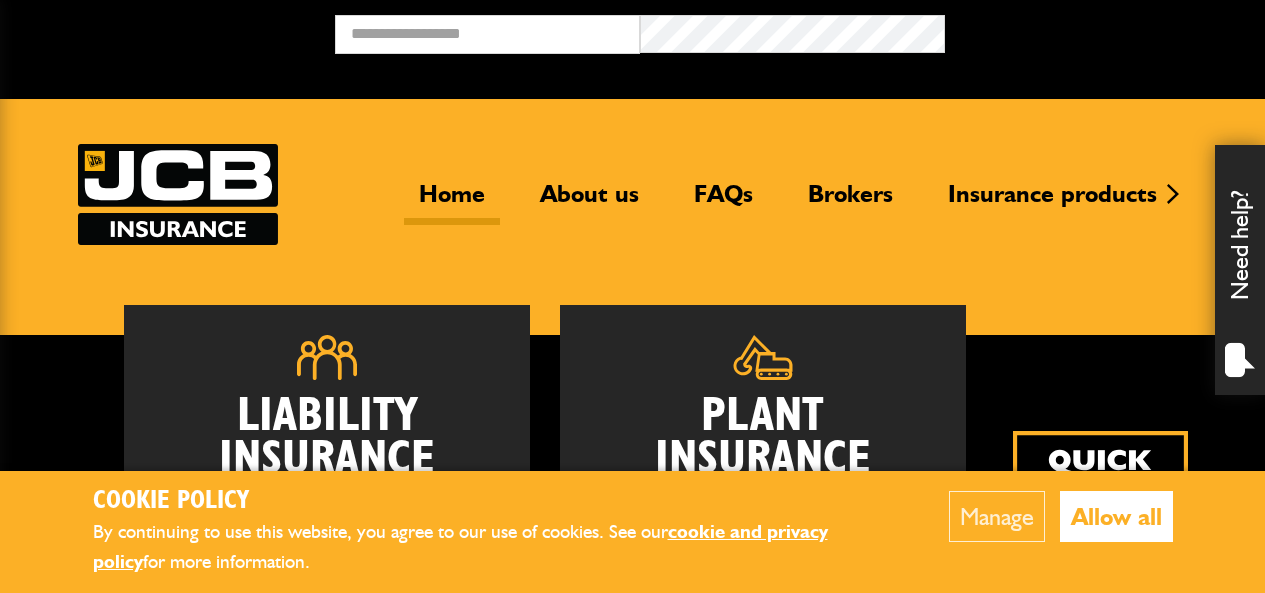 scroll, scrollTop: 337, scrollLeft: 0, axis: vertical 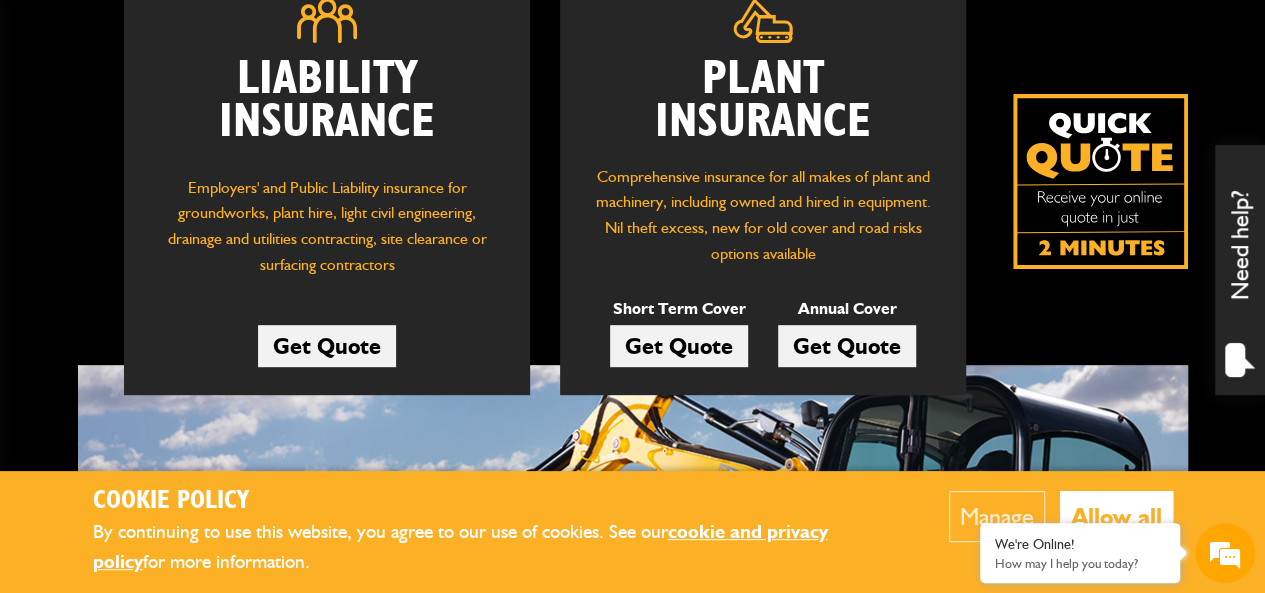 click on "Get Quote" at bounding box center (679, 346) 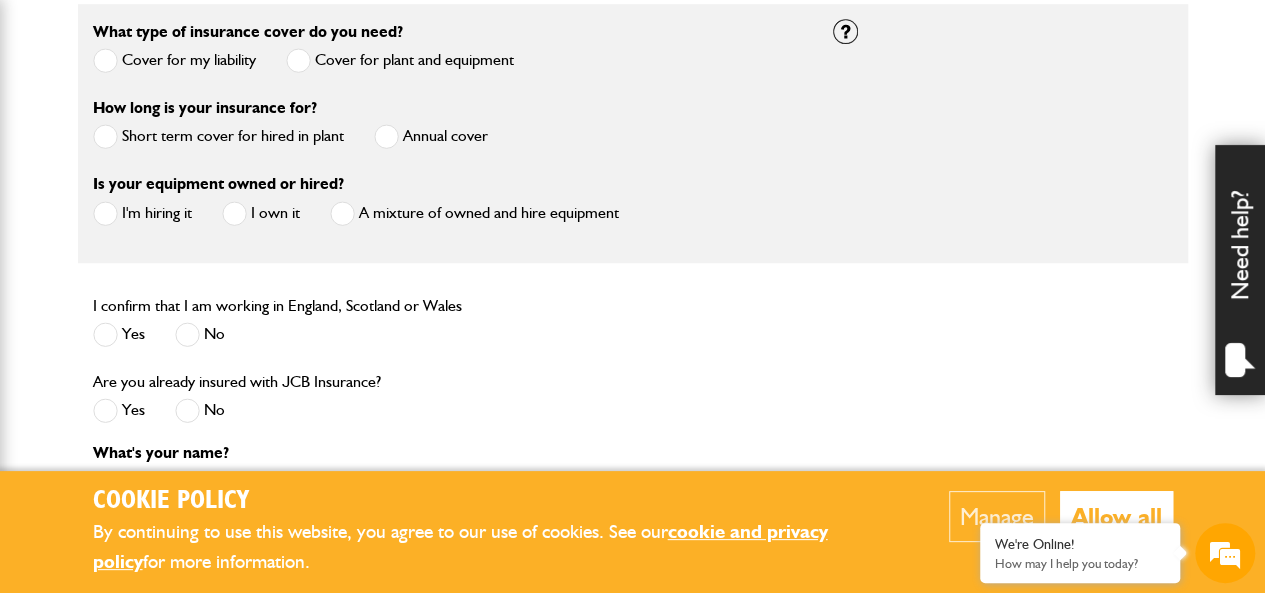 scroll, scrollTop: 626, scrollLeft: 0, axis: vertical 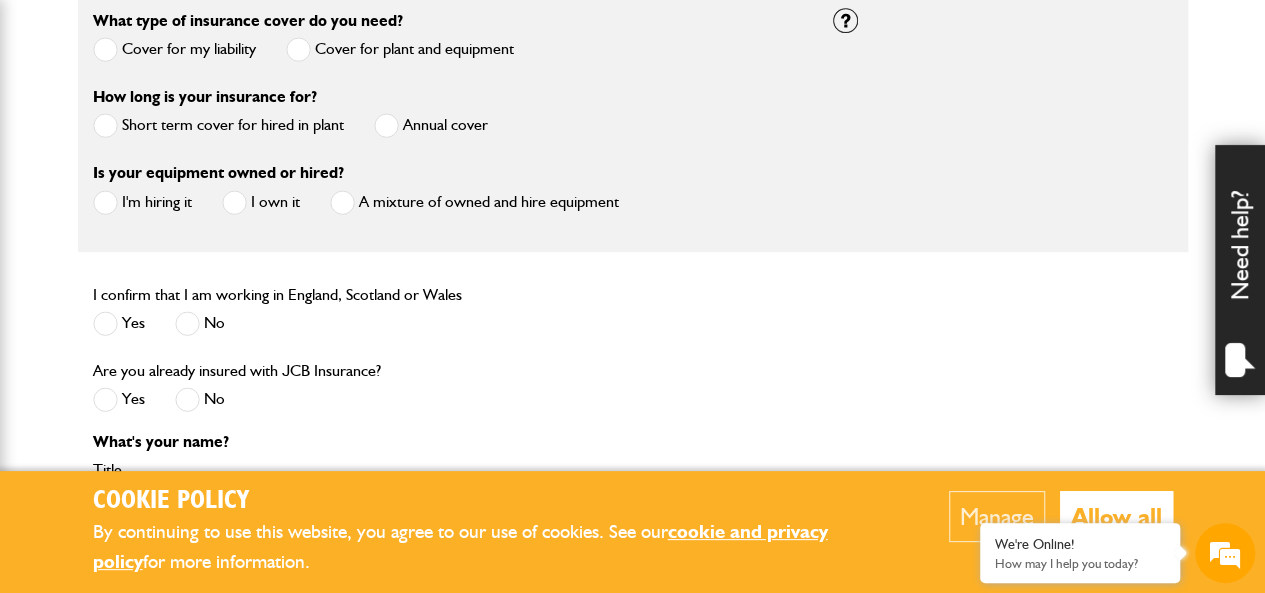 click at bounding box center (105, 125) 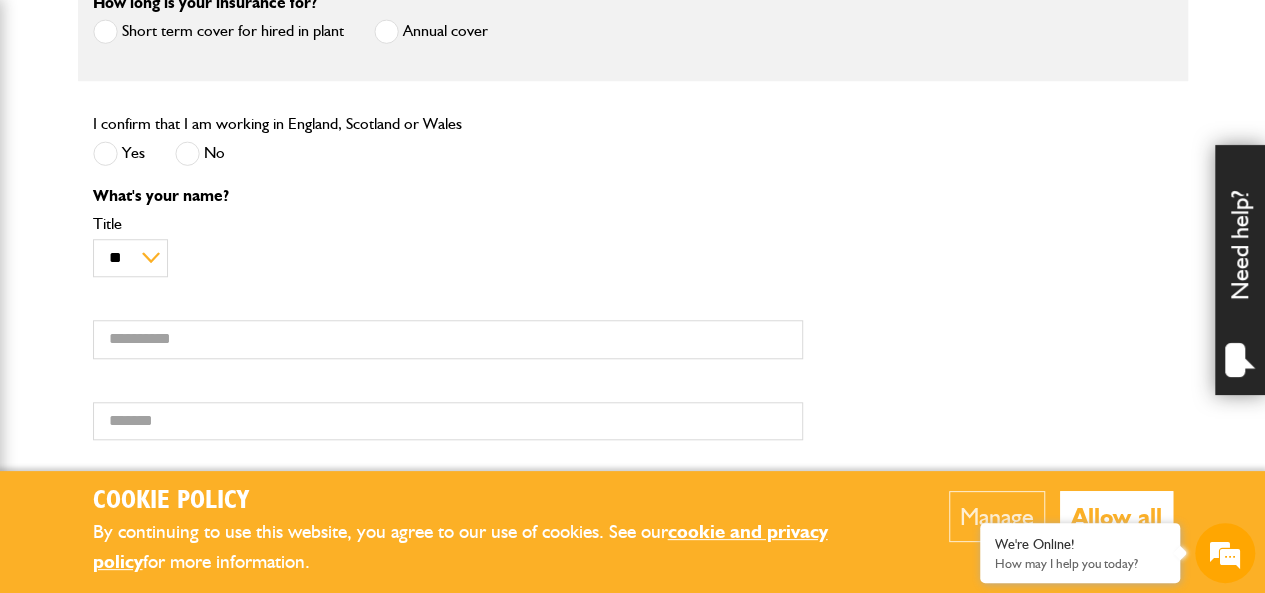 scroll, scrollTop: 722, scrollLeft: 0, axis: vertical 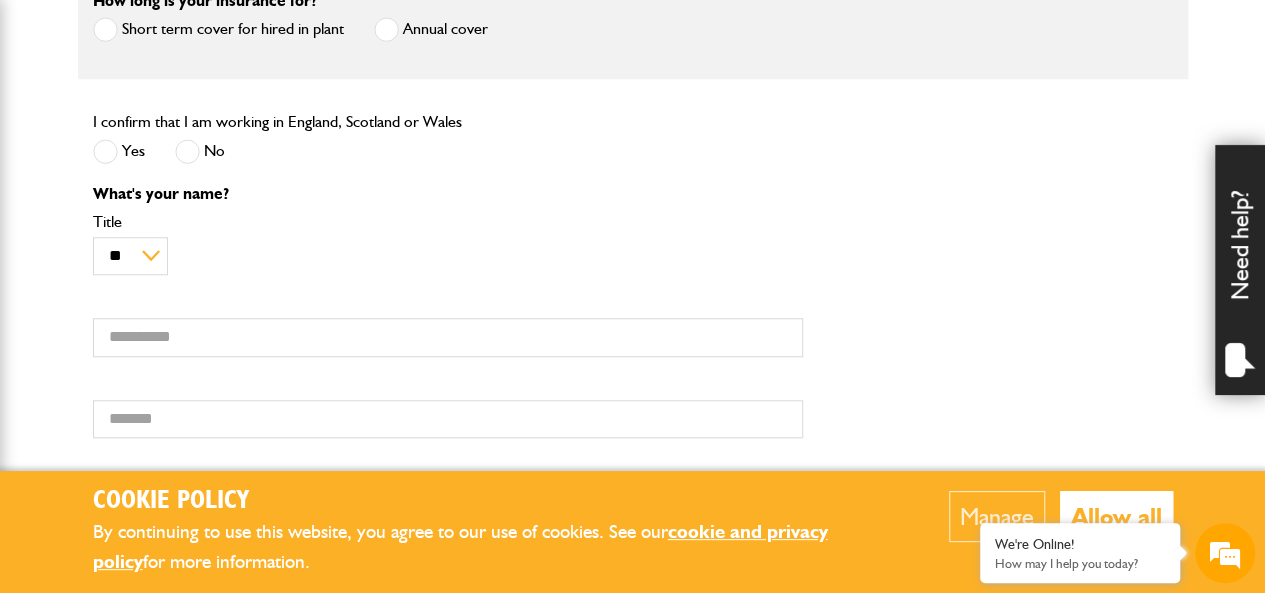 click at bounding box center [105, 151] 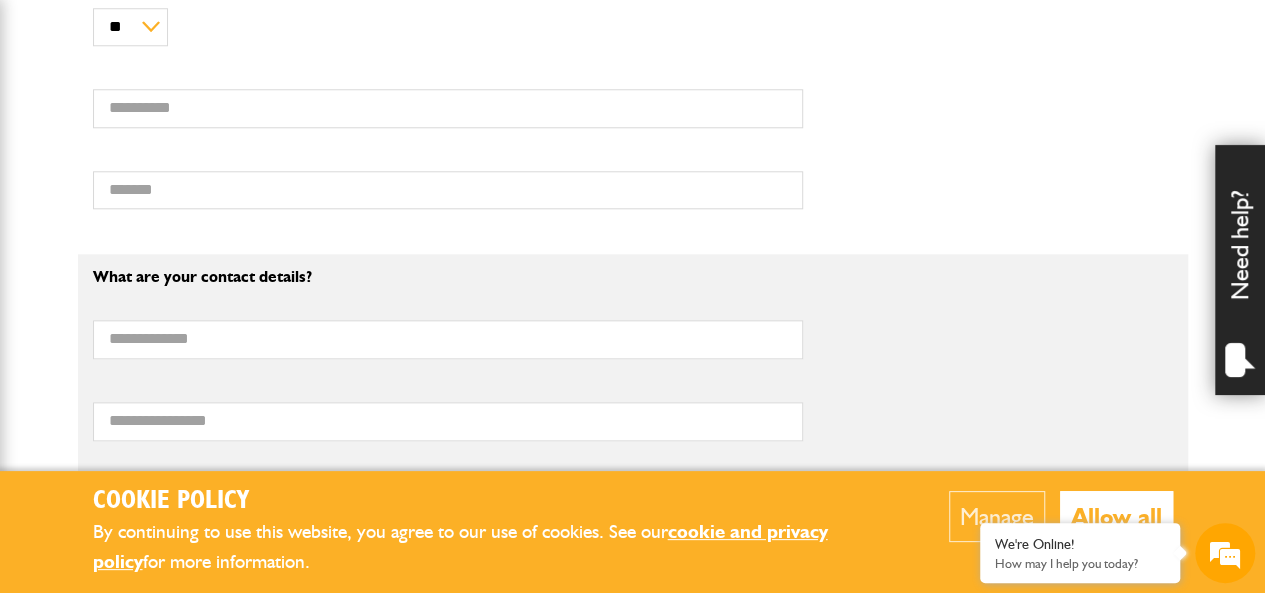 scroll, scrollTop: 952, scrollLeft: 0, axis: vertical 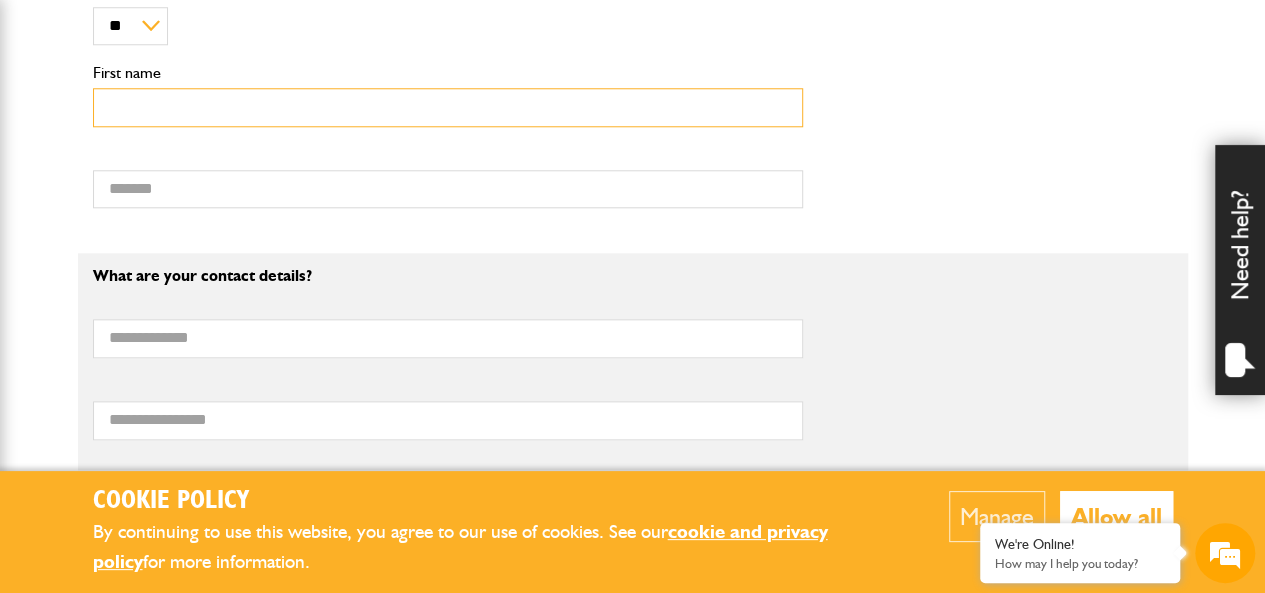 click on "First name" at bounding box center (448, 107) 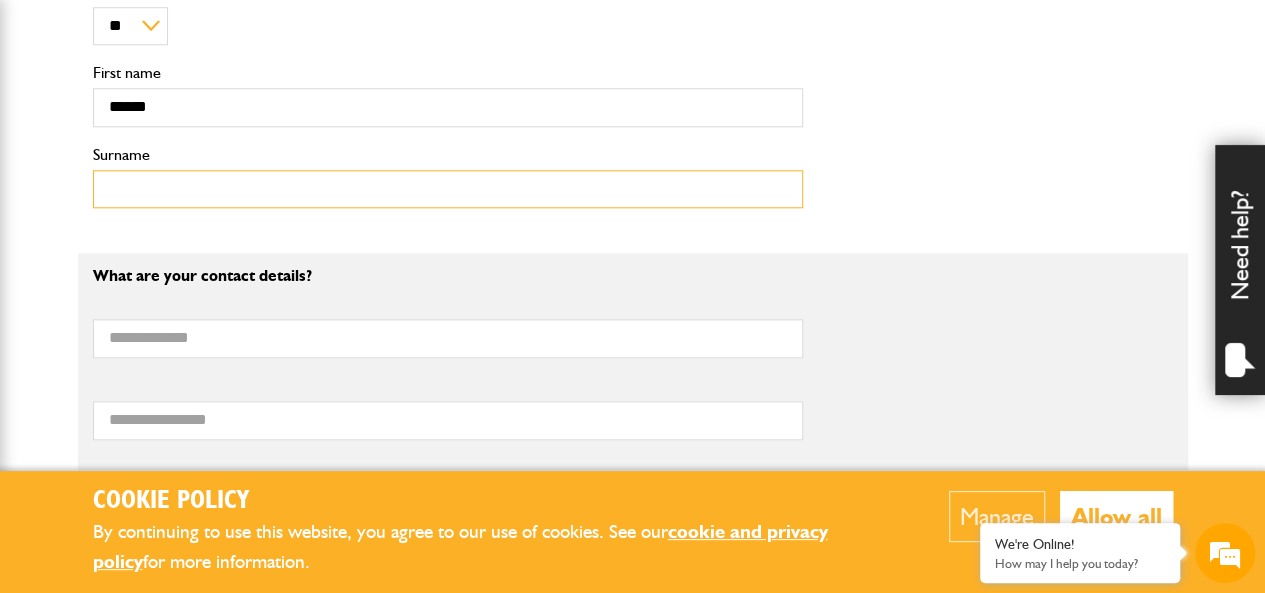 click on "Surname" at bounding box center [448, 189] 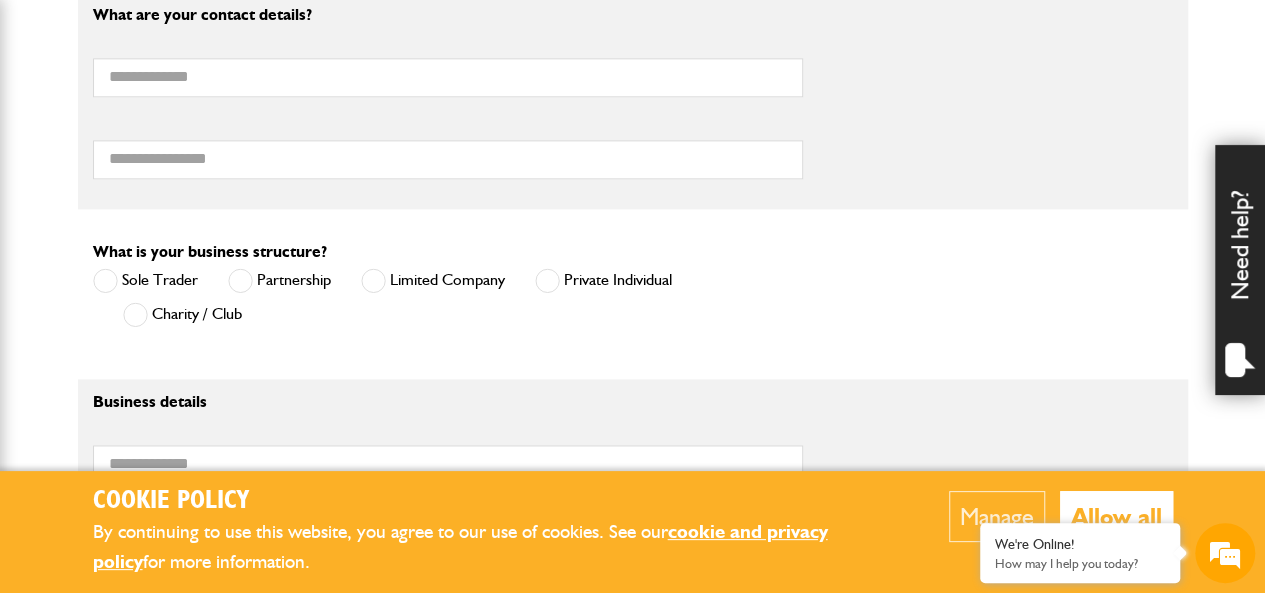 scroll, scrollTop: 1215, scrollLeft: 0, axis: vertical 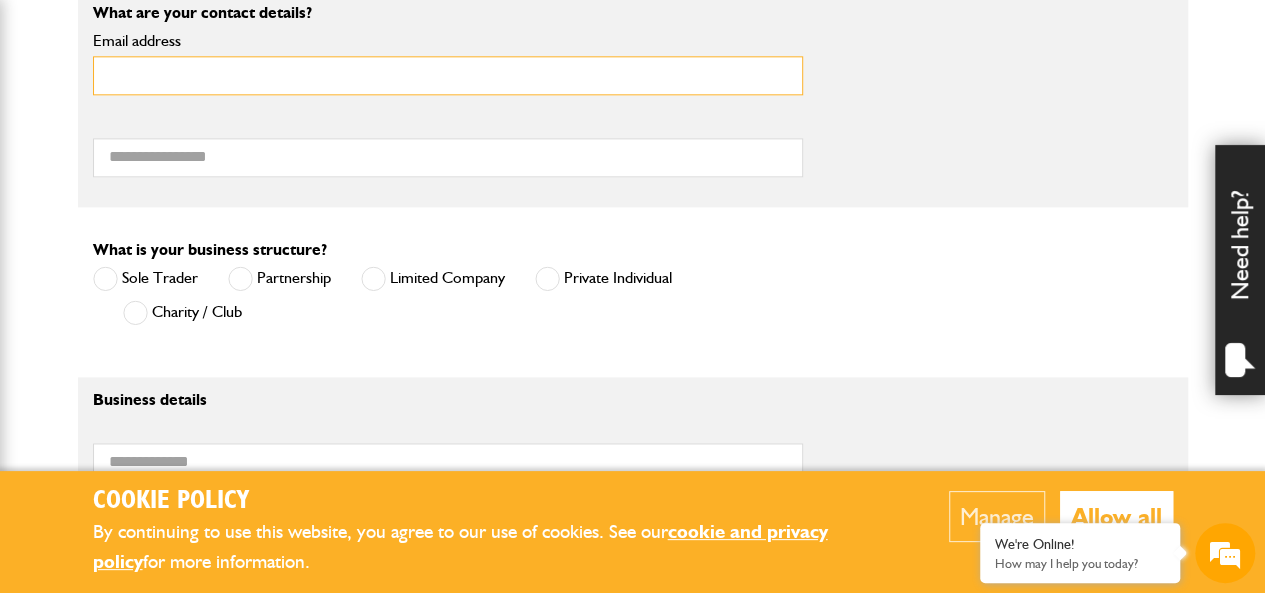 click on "Email address" at bounding box center [448, 75] 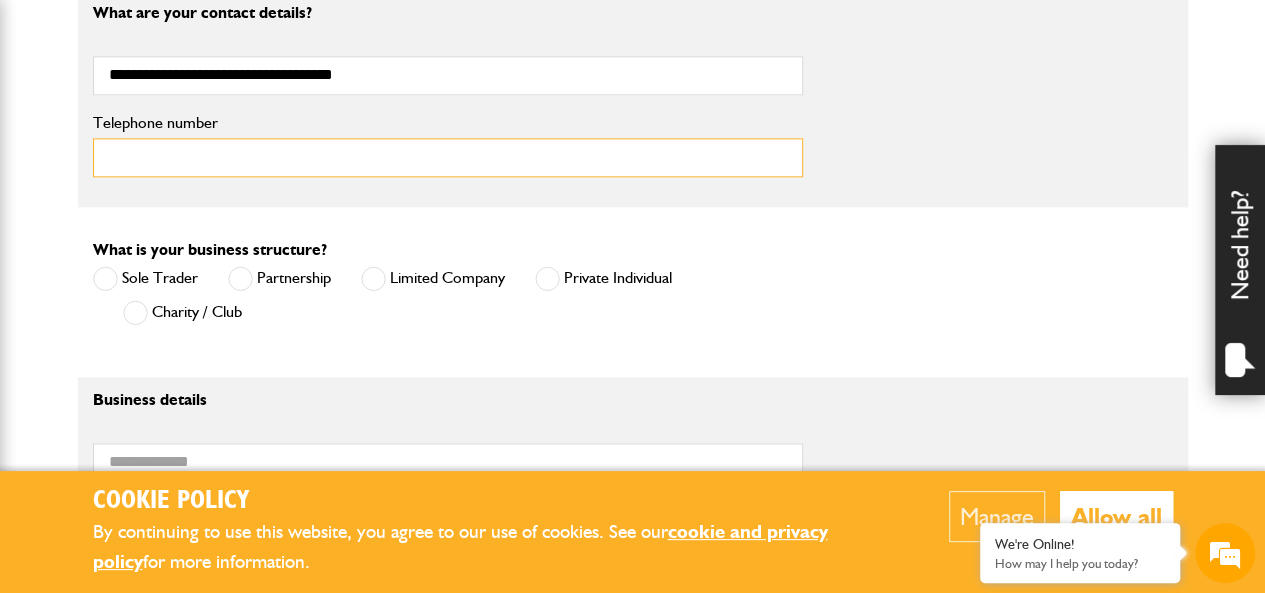 click on "Telephone number" at bounding box center [448, 157] 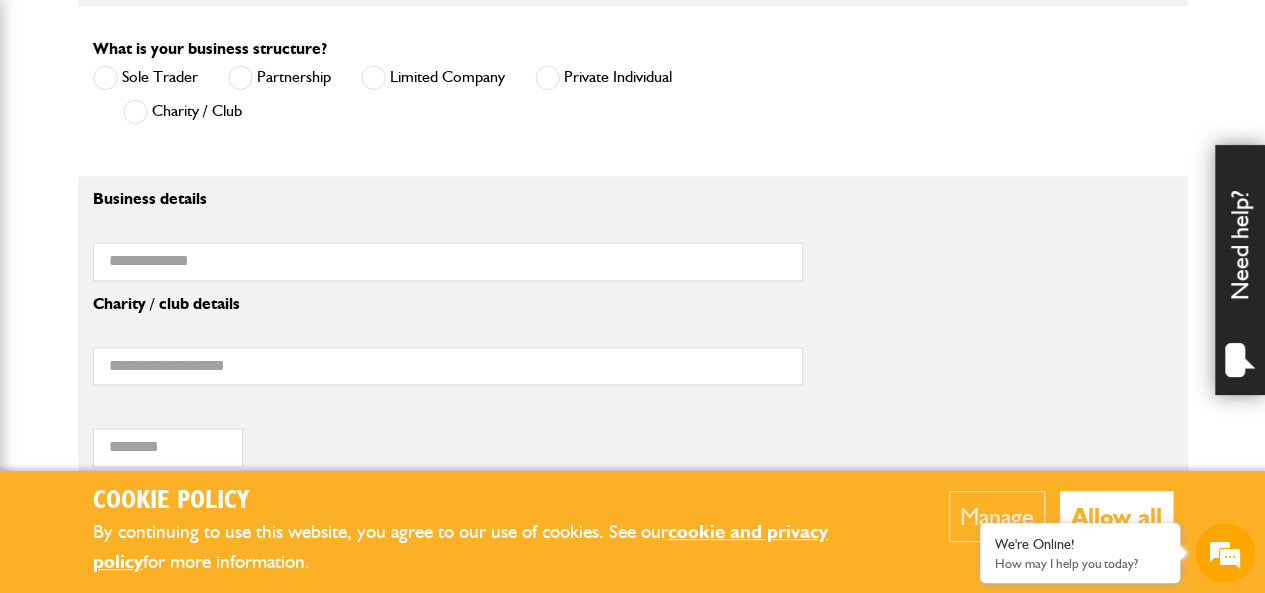 scroll, scrollTop: 1417, scrollLeft: 0, axis: vertical 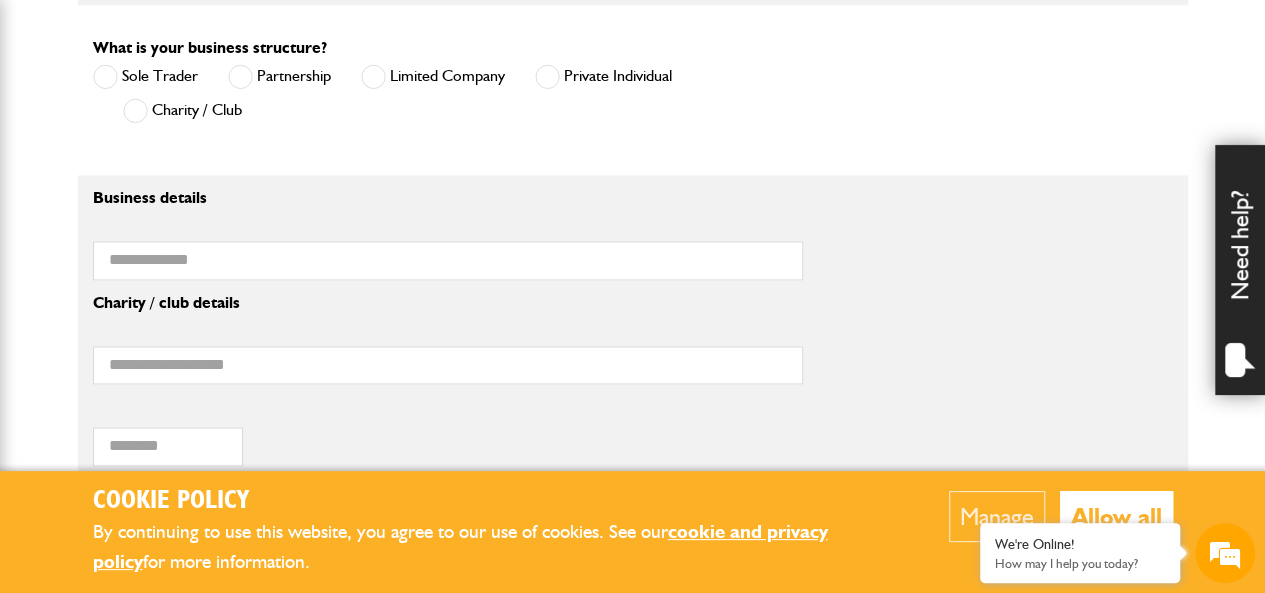click at bounding box center (135, 110) 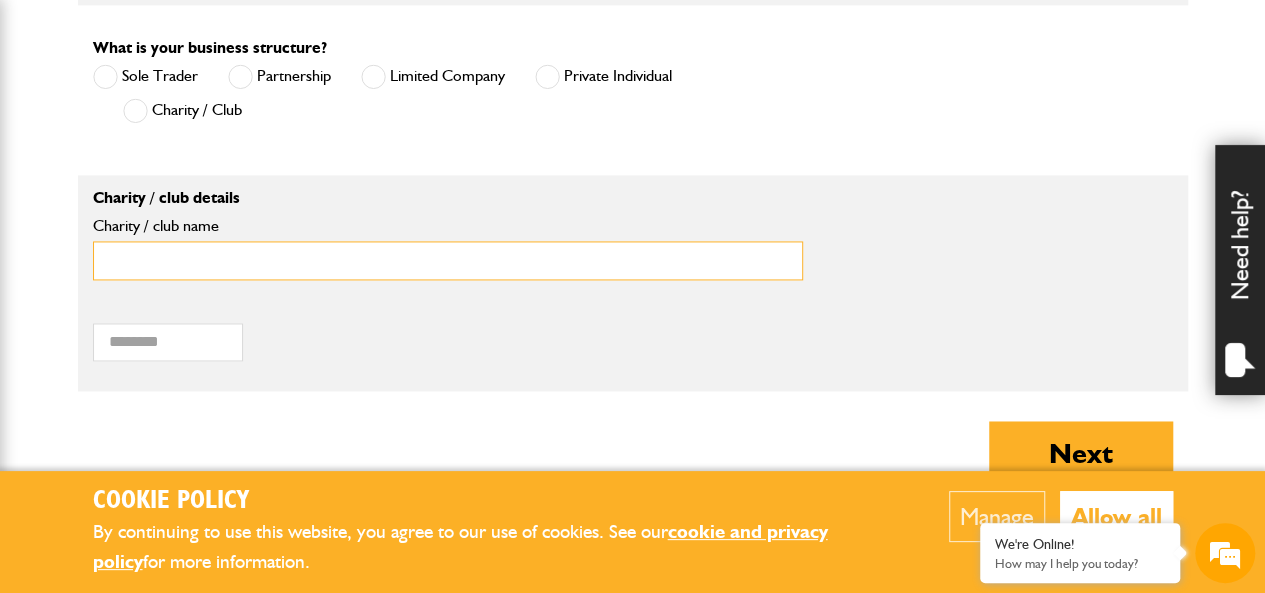 click on "Charity / club name" at bounding box center [448, 260] 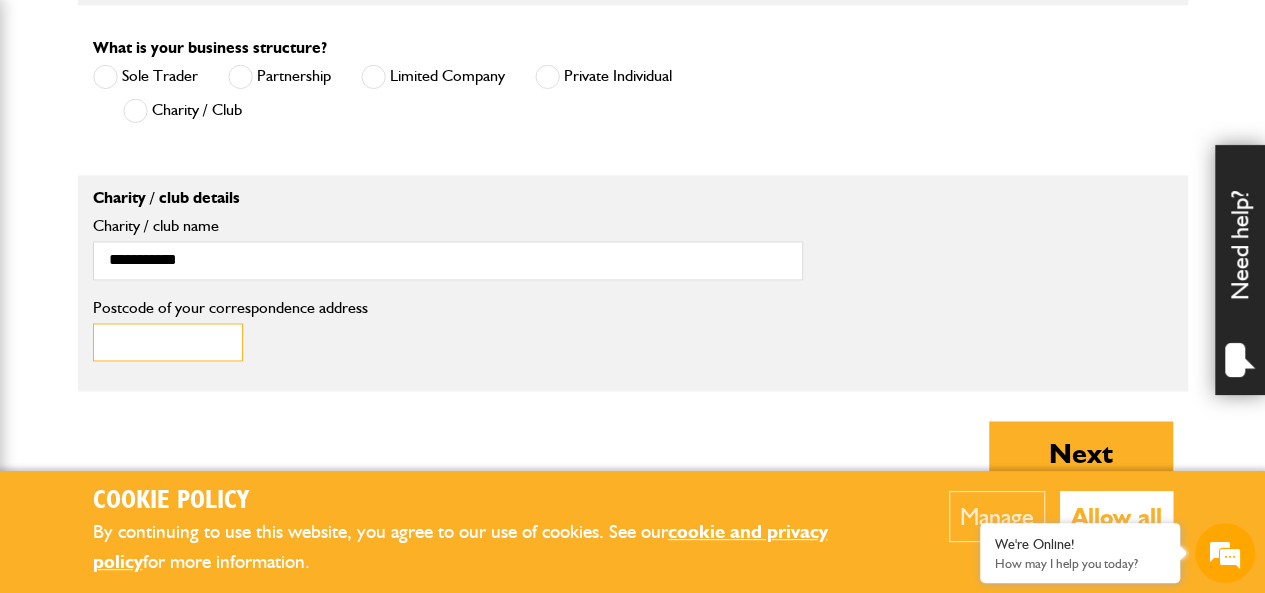 click on "Postcode of your correspondence address" at bounding box center [168, 342] 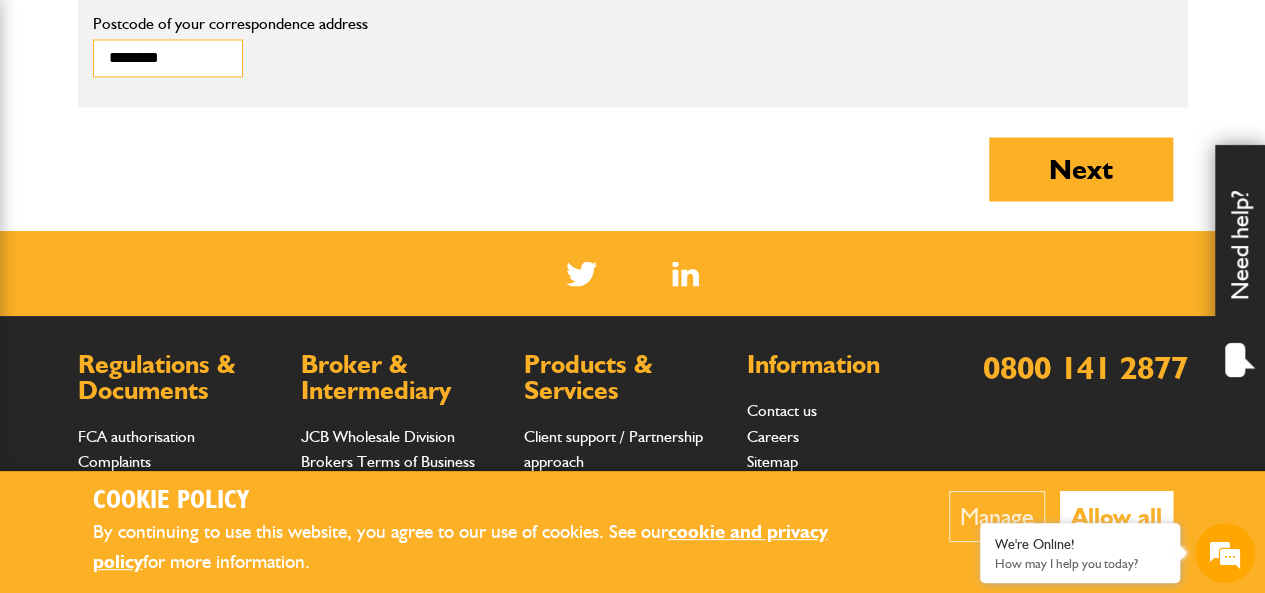 scroll, scrollTop: 1743, scrollLeft: 0, axis: vertical 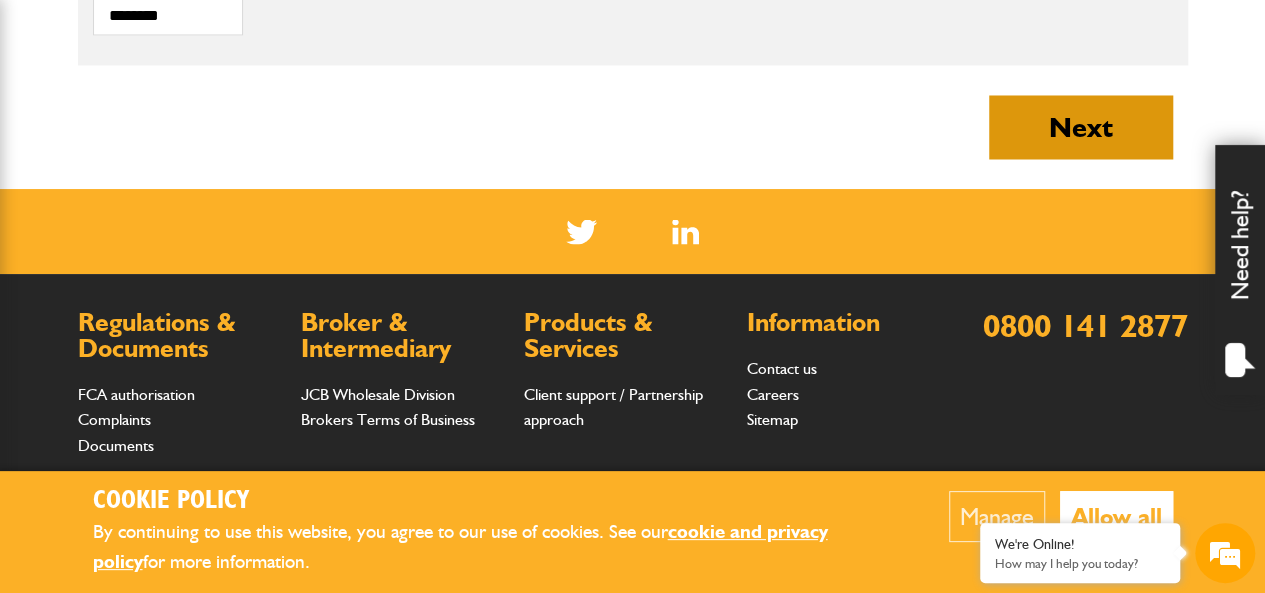 click on "Next" at bounding box center (1081, 127) 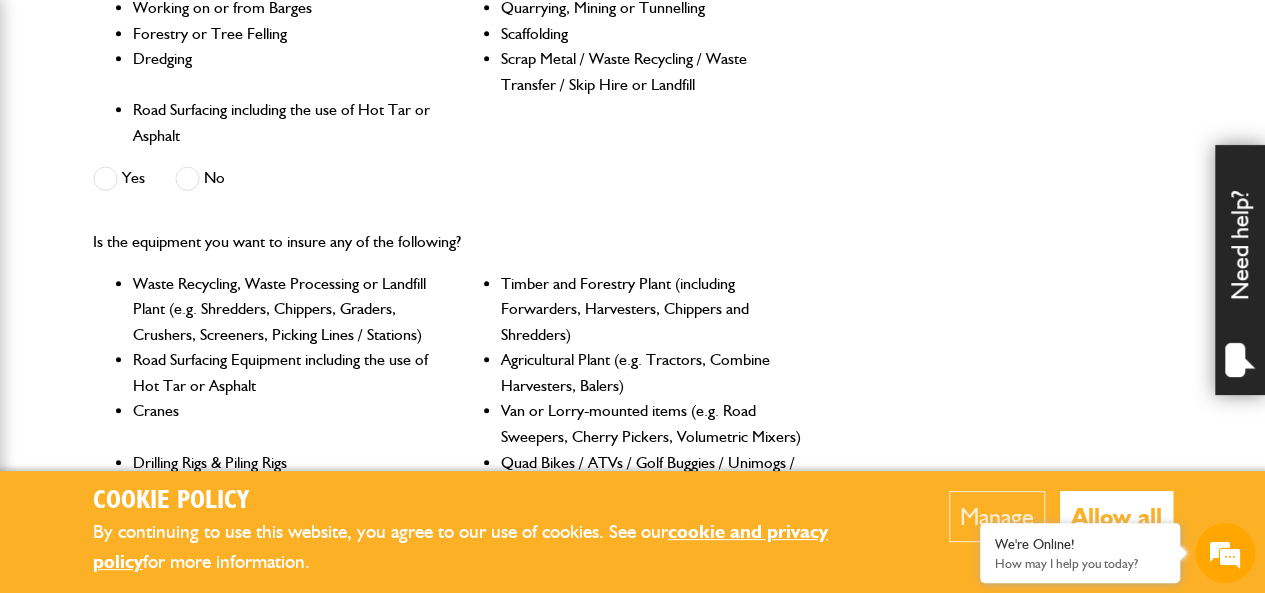 scroll, scrollTop: 762, scrollLeft: 0, axis: vertical 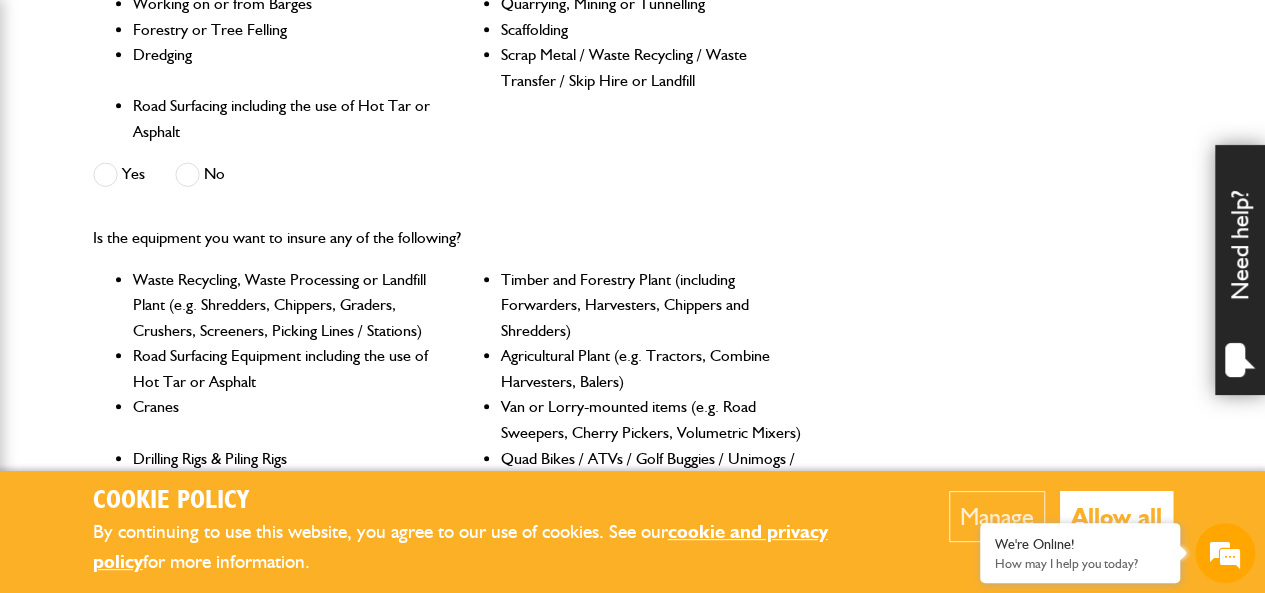 click at bounding box center [187, 174] 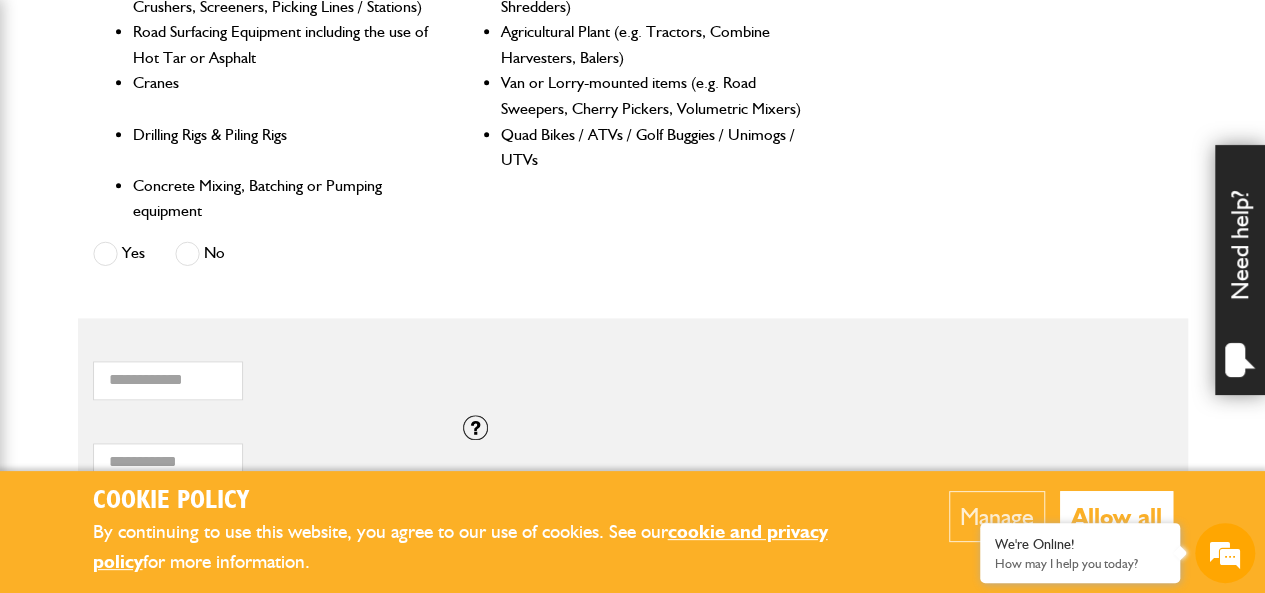 scroll, scrollTop: 1087, scrollLeft: 0, axis: vertical 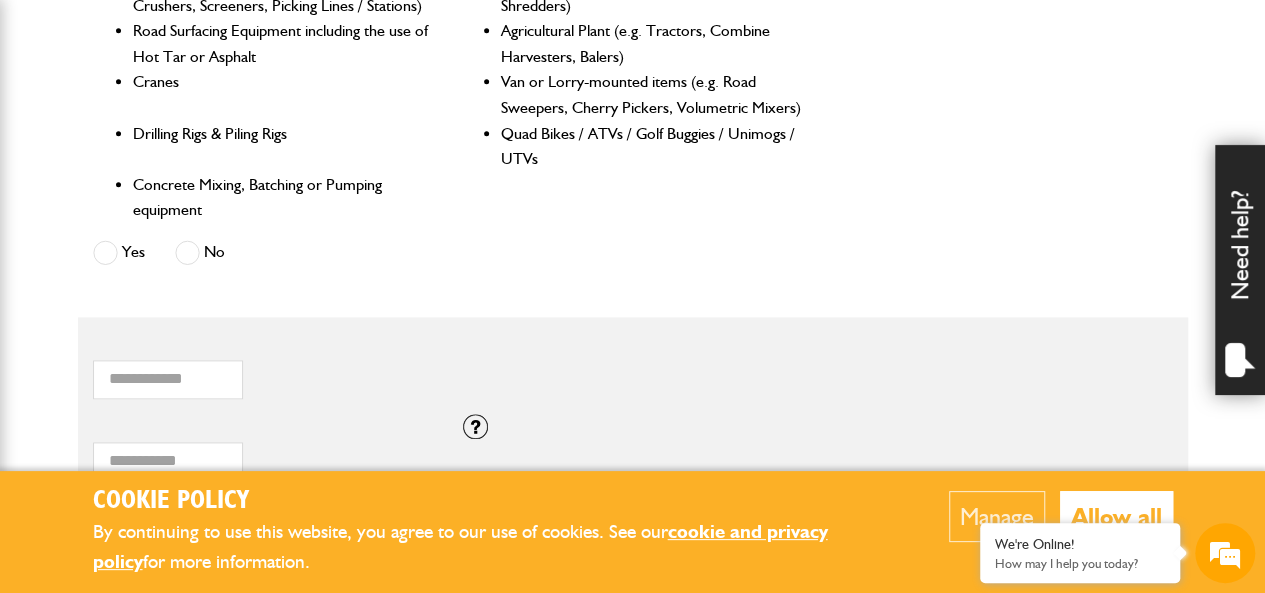 click at bounding box center (187, 252) 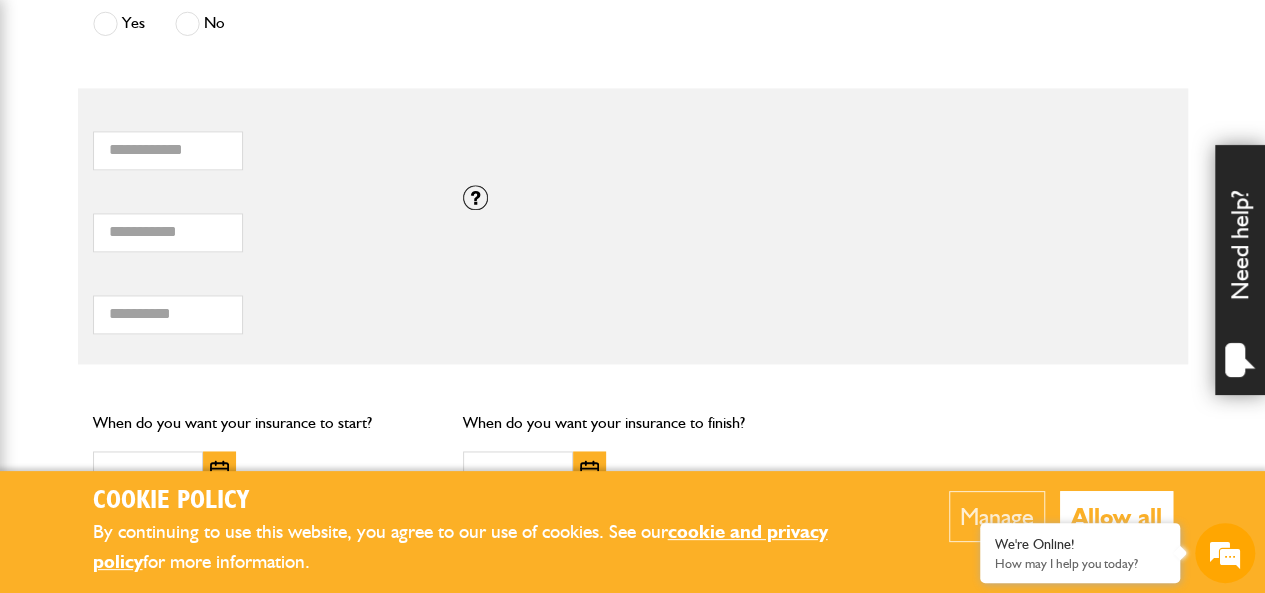 scroll, scrollTop: 1315, scrollLeft: 0, axis: vertical 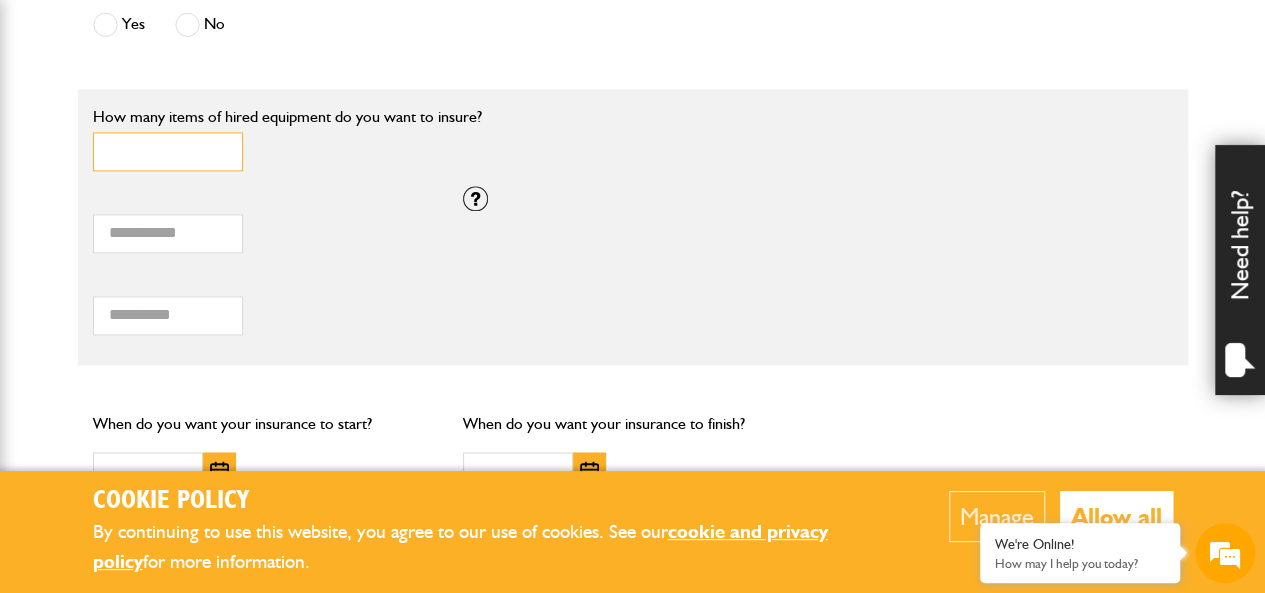 type on "*" 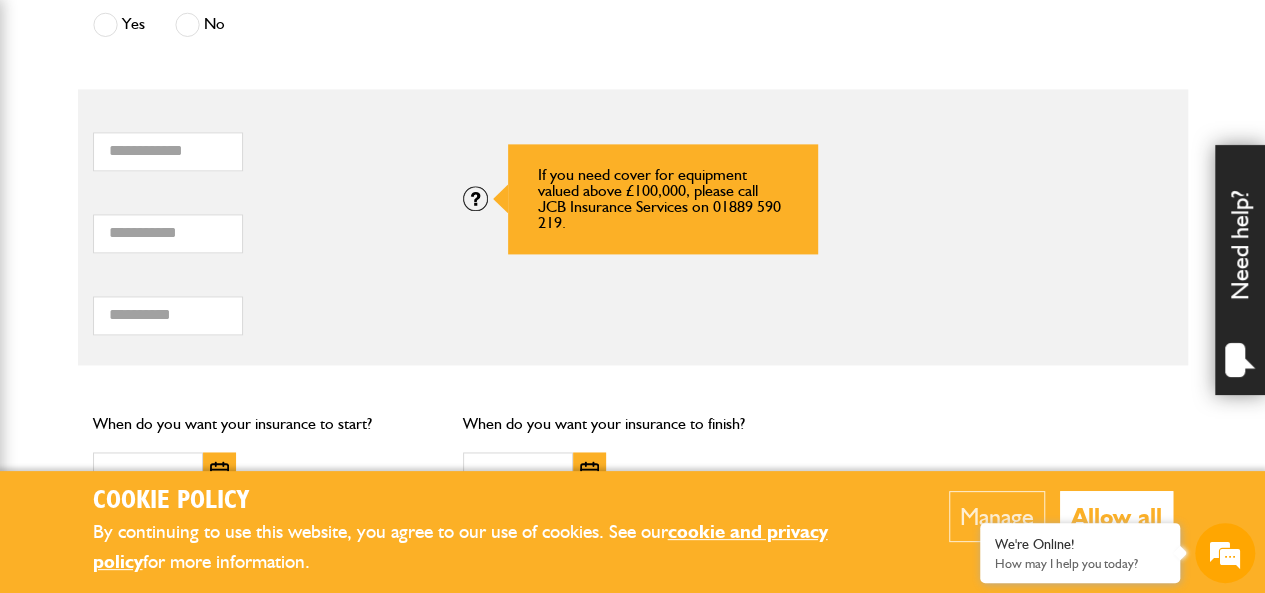 click at bounding box center (475, 198) 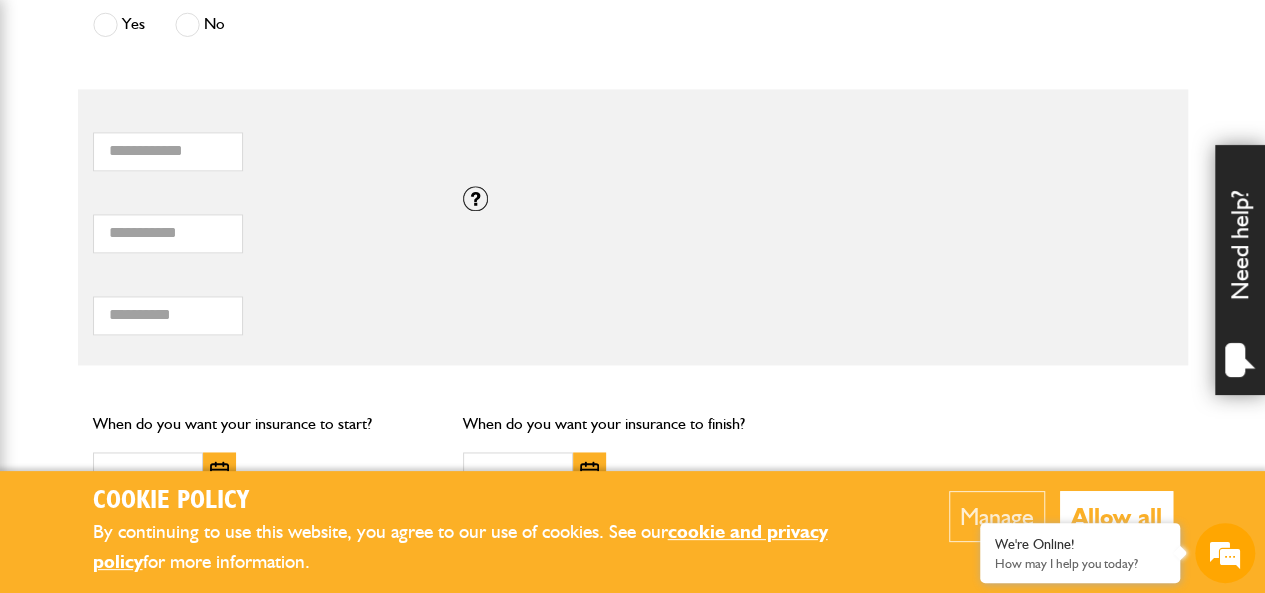 click on "*
How many items of hired equipment do you want to insure?
*
Total combined value of equipment (£)
If you need cover for equipment valued above £100,000, please call JCB Insurance Services on 01889 590 219.
Total hiring fees
Please enter a minimum value of 25 for total hiring fees.
Is the equipment hired out exclusively under CPA, SPOA or similar written conditions?
Yes
No
Not hired out
CPA or Contractors' Plant Hire Association Conditions of Hire are a written contract which makes the person hiring in the machine legally responsible for it whilst is on hire to them. Other acceptable alternatives are SPOA (Scottish Plant Owners Association) or HAE (Hire Association Europe) or others which also make the hirer responsible." at bounding box center [633, 227] 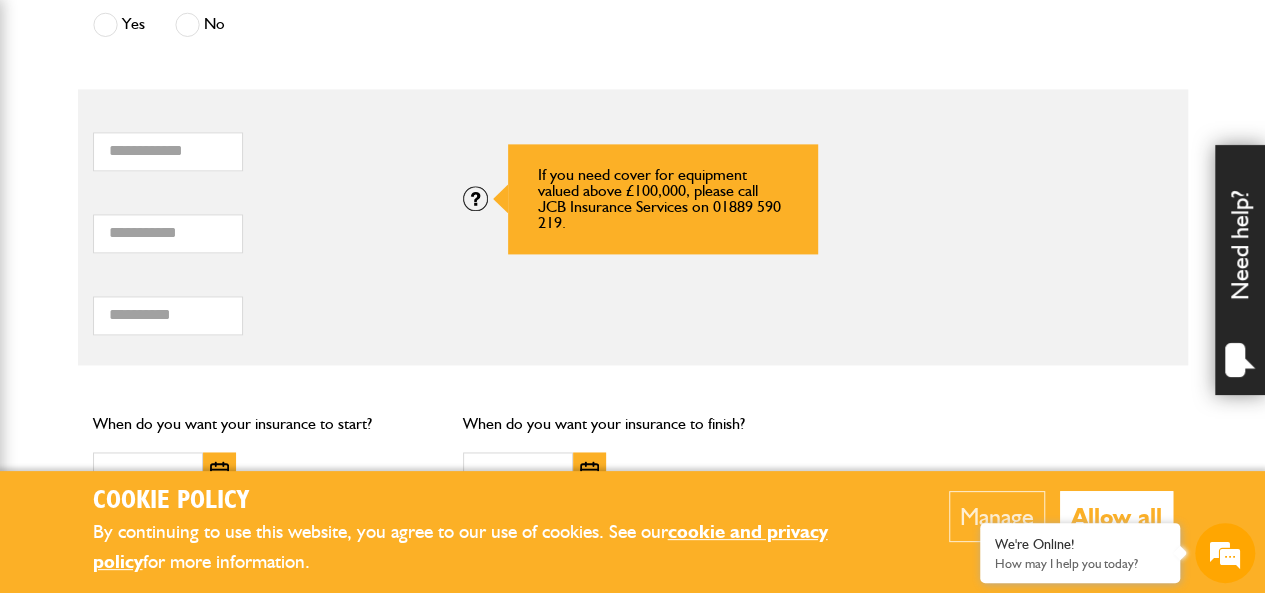 click at bounding box center [475, 198] 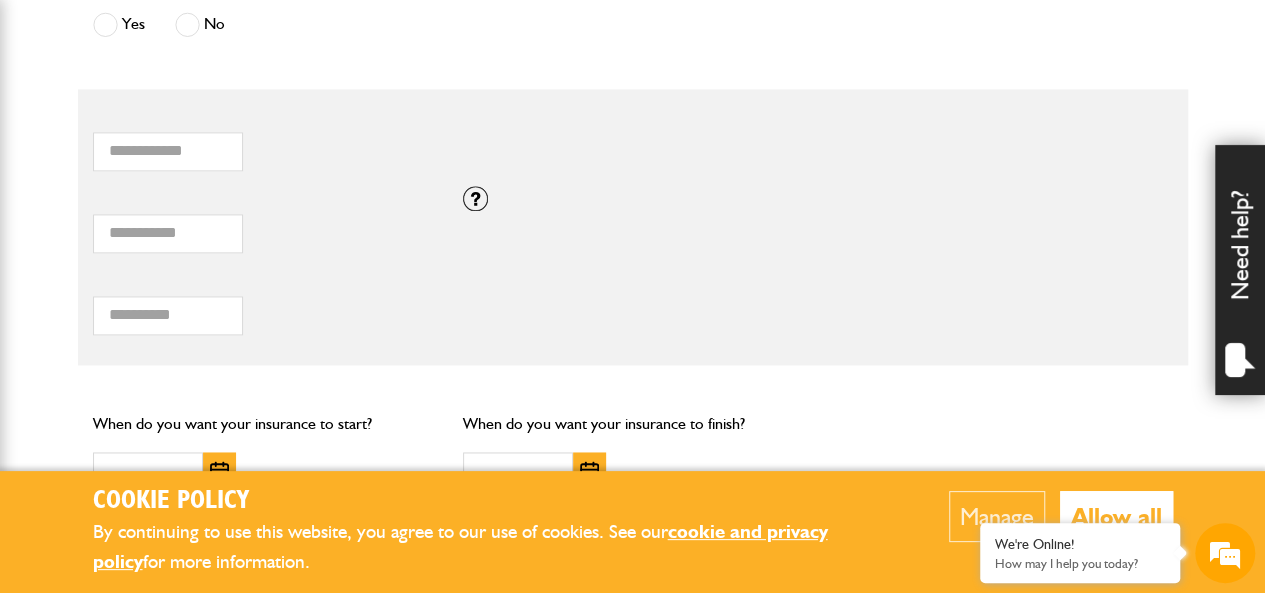 click on "Total hiring fees
Please enter a minimum value of 25 for total hiring fees." at bounding box center [263, 304] 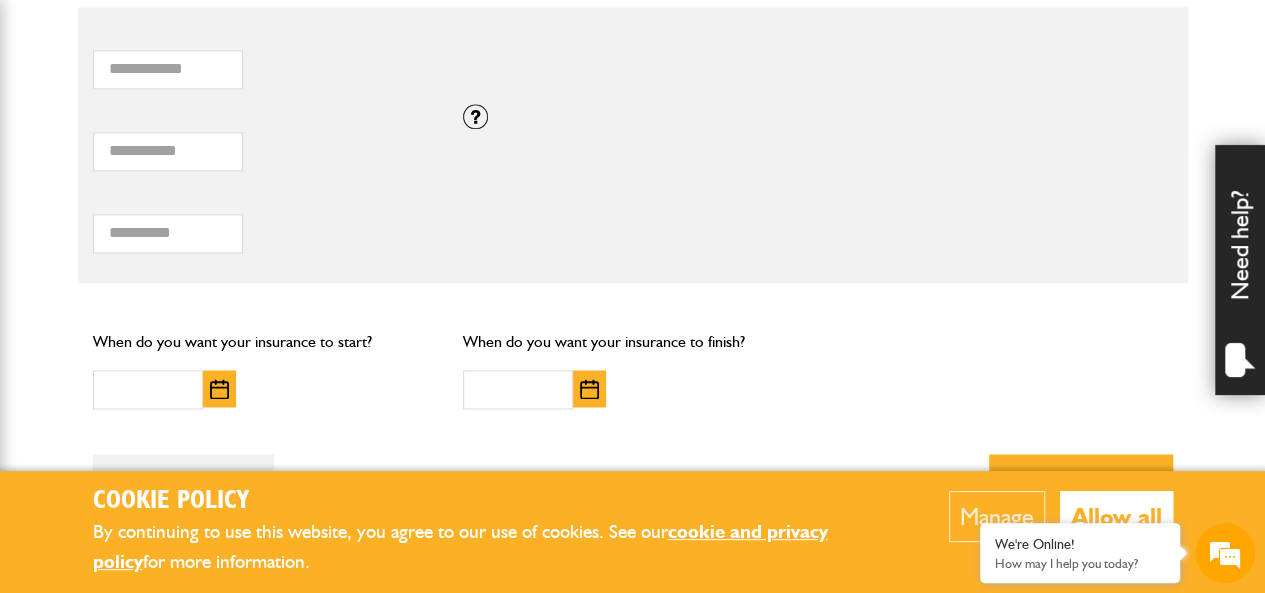 scroll, scrollTop: 1396, scrollLeft: 0, axis: vertical 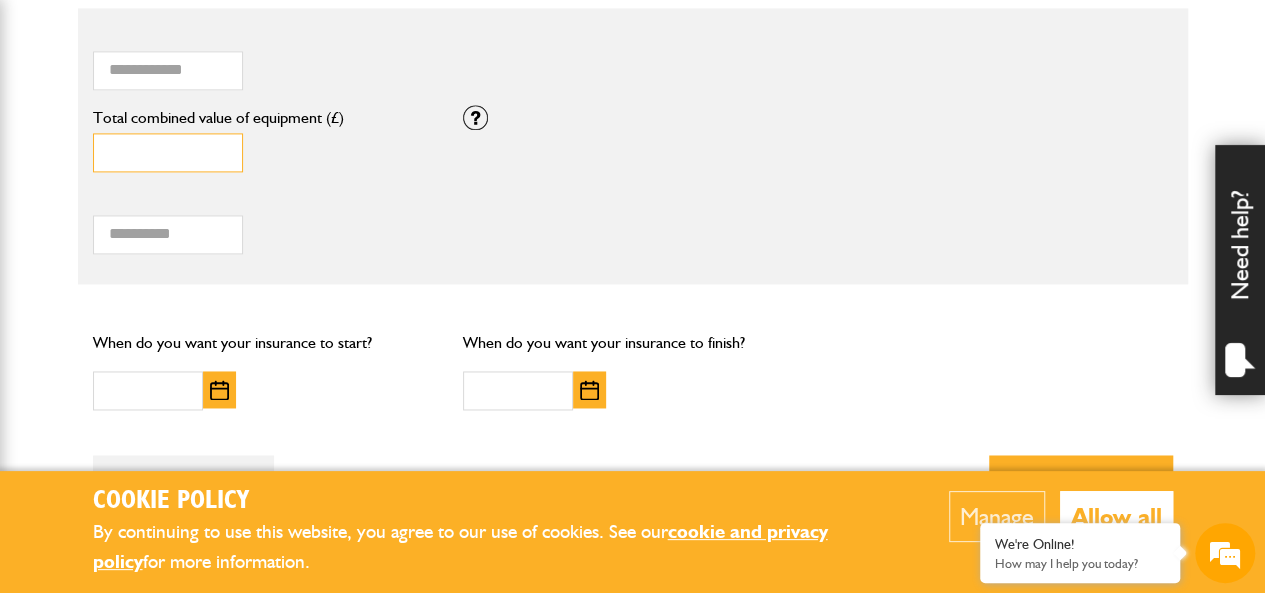 type on "*" 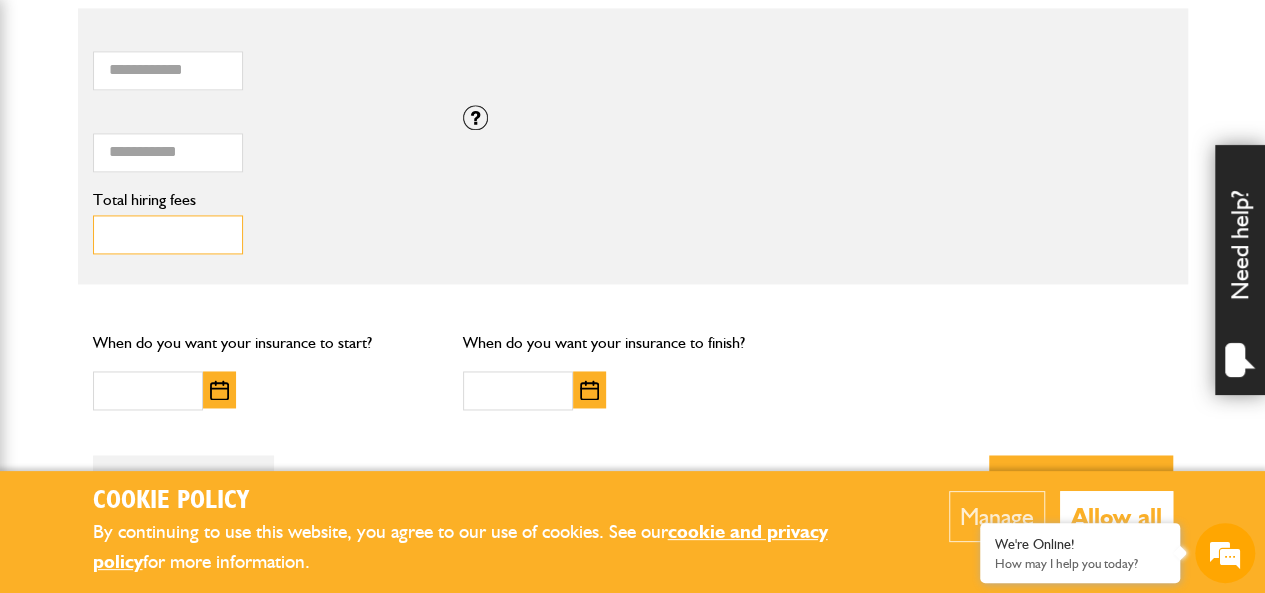 click on "Total hiring fees" at bounding box center (168, 234) 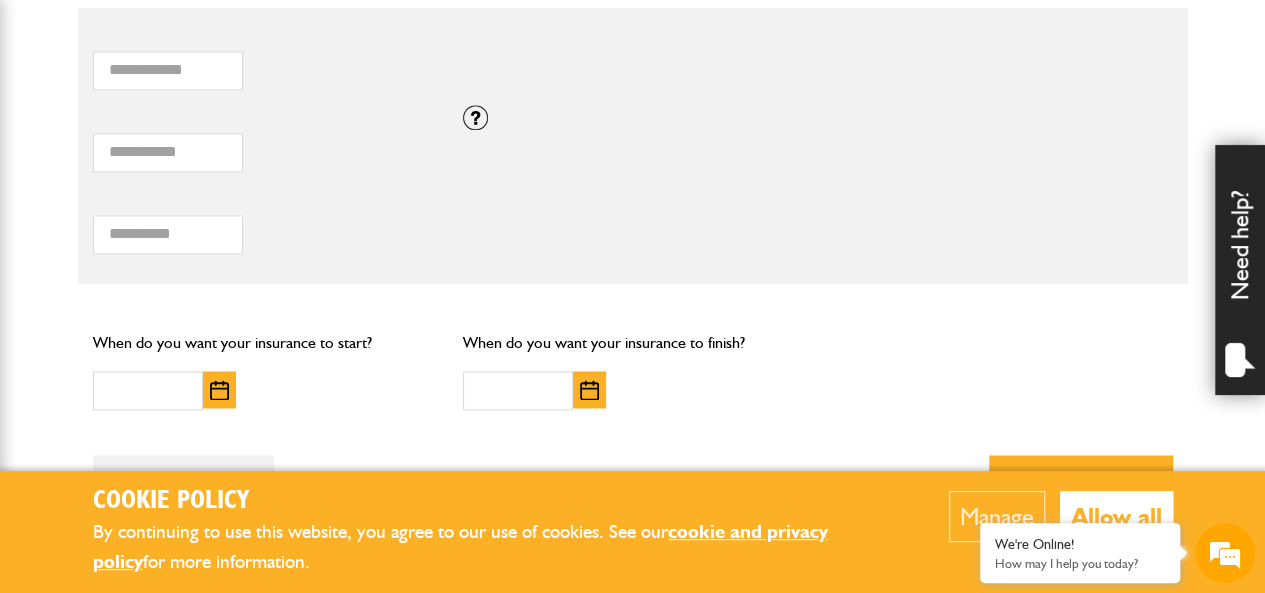 click at bounding box center [219, 390] 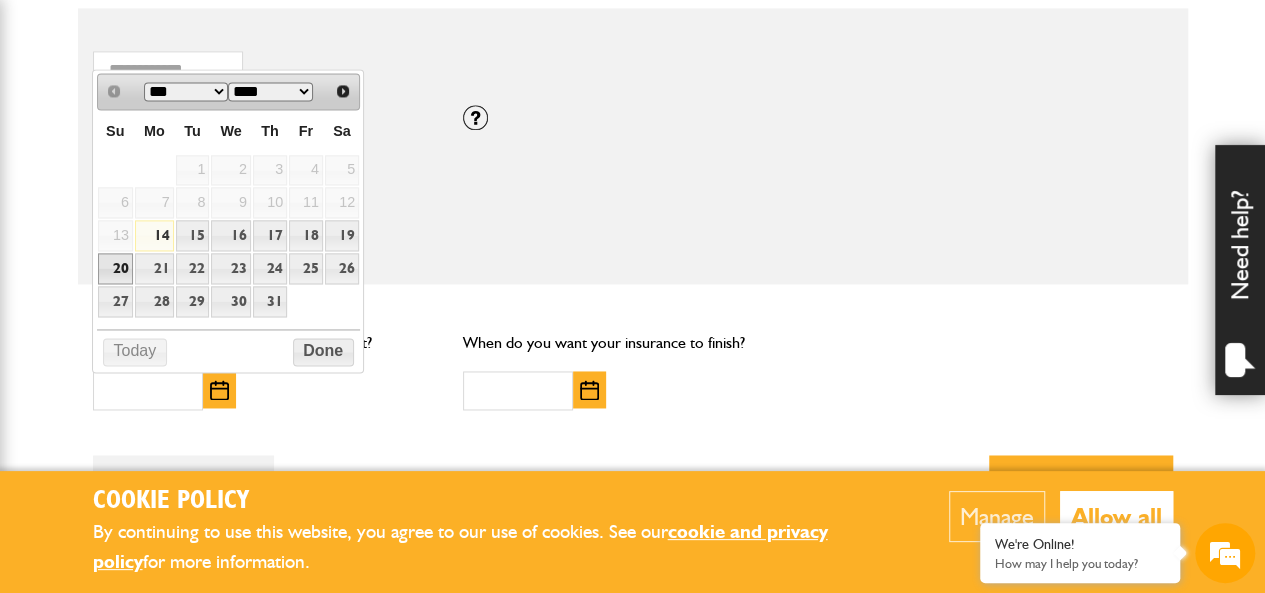 click on "20" at bounding box center (115, 268) 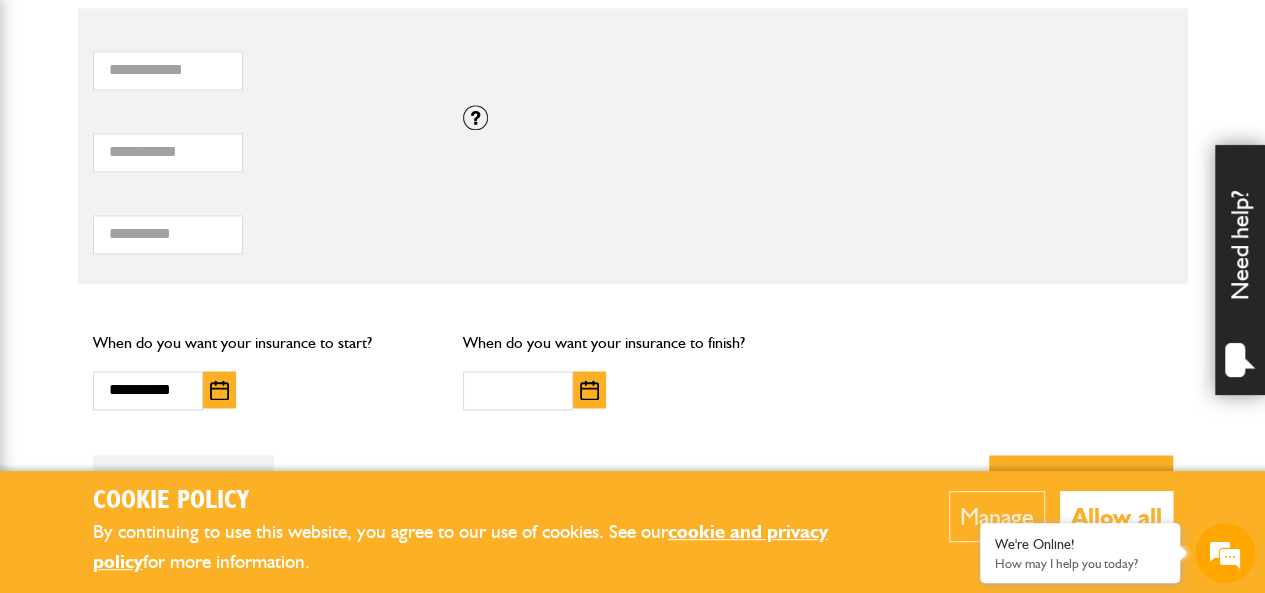click at bounding box center [589, 390] 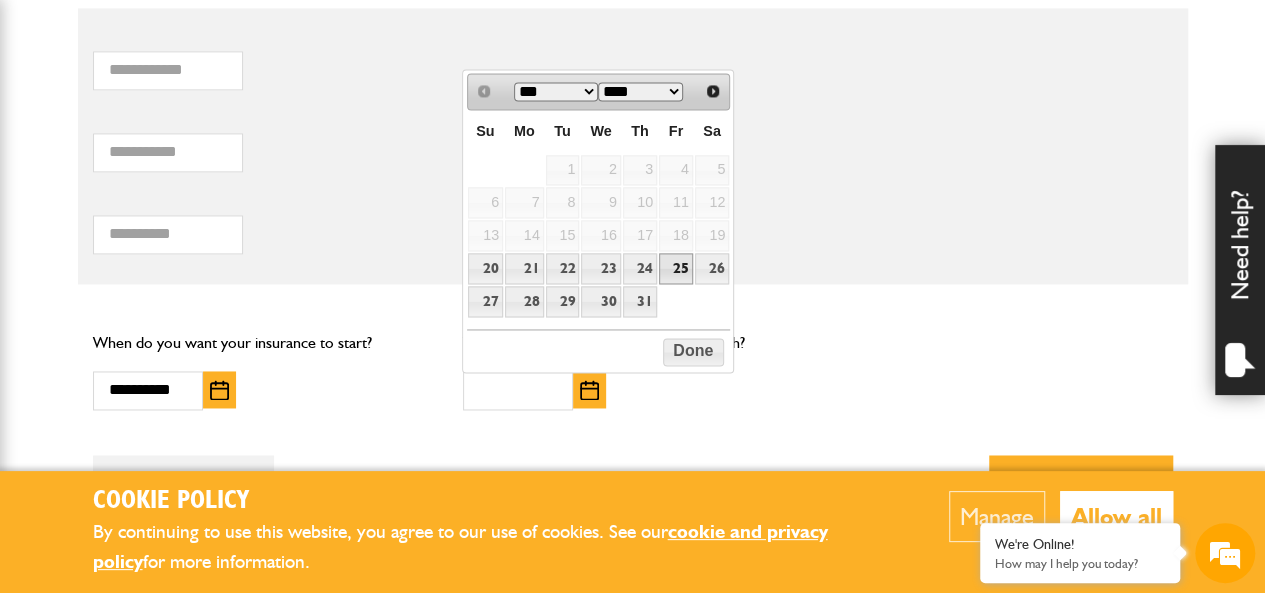 click on "25" at bounding box center [676, 268] 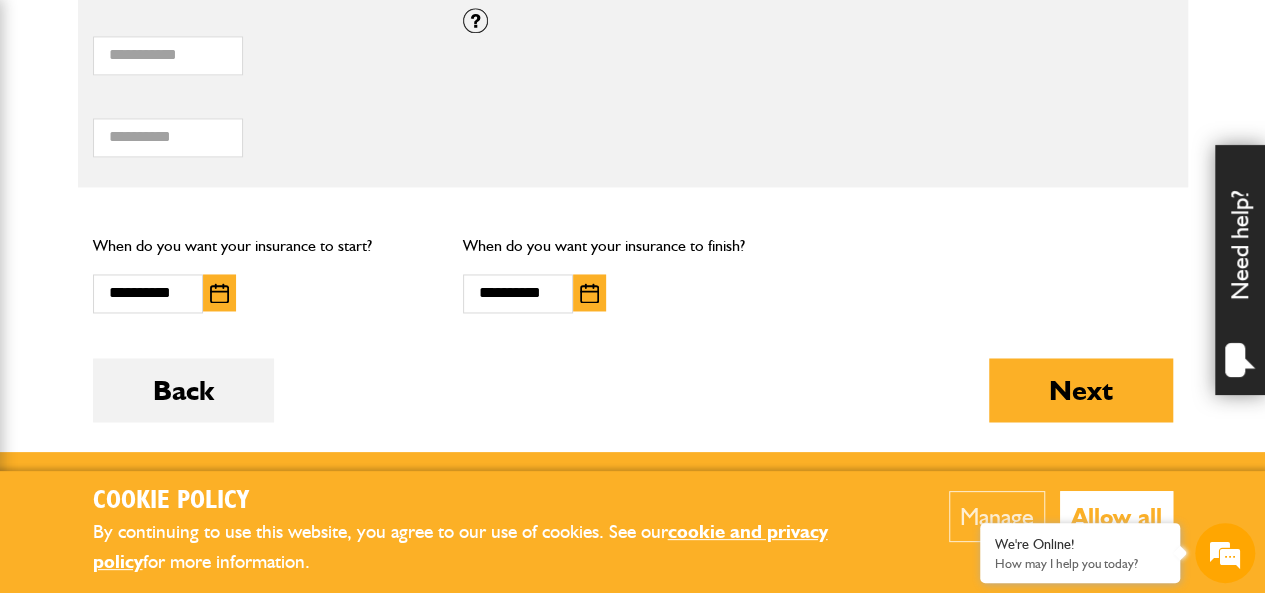 scroll, scrollTop: 1494, scrollLeft: 0, axis: vertical 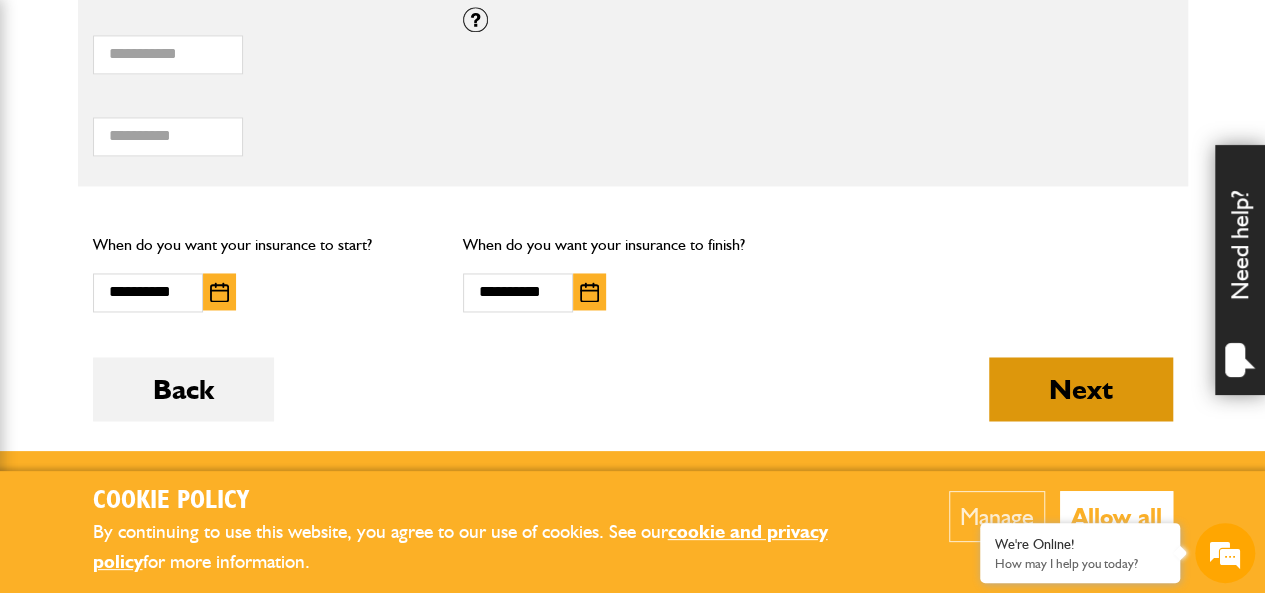 click on "Next" at bounding box center [1081, 389] 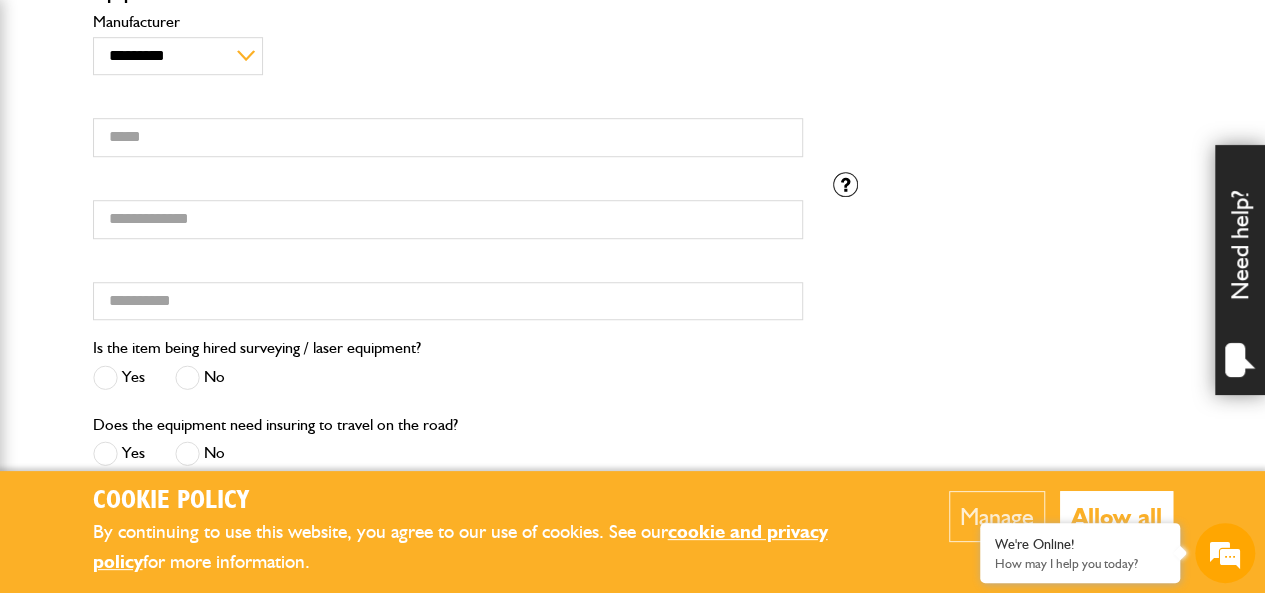 scroll, scrollTop: 632, scrollLeft: 0, axis: vertical 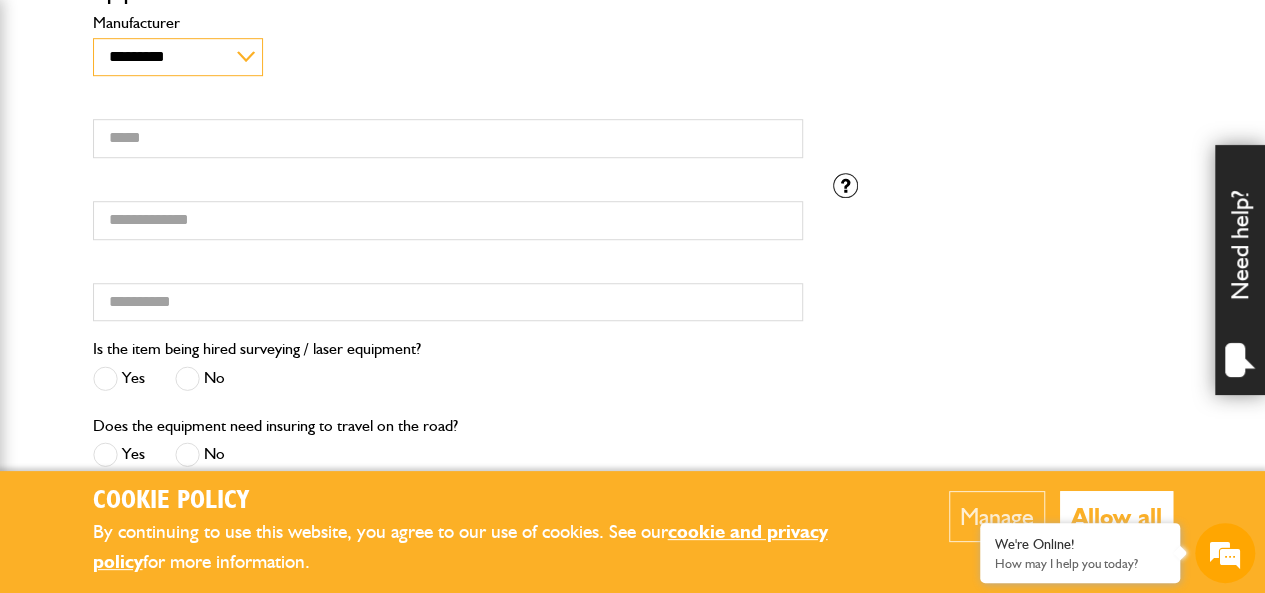 click on "**********" at bounding box center [178, 57] 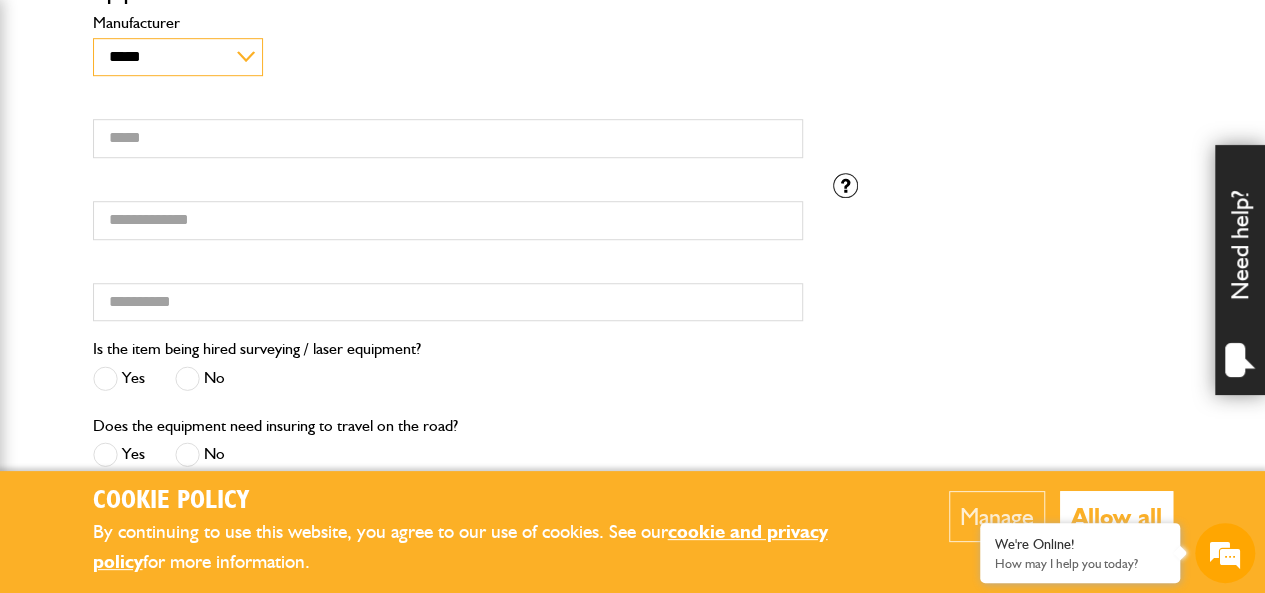 click on "**********" at bounding box center (178, 57) 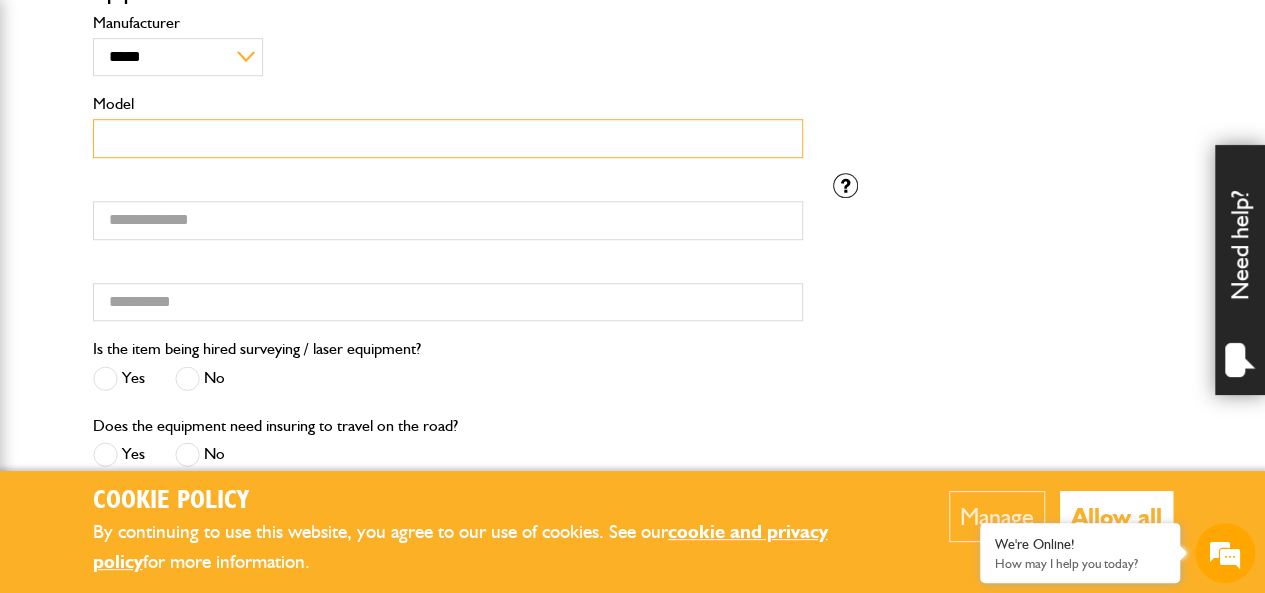 click on "Model" at bounding box center [448, 138] 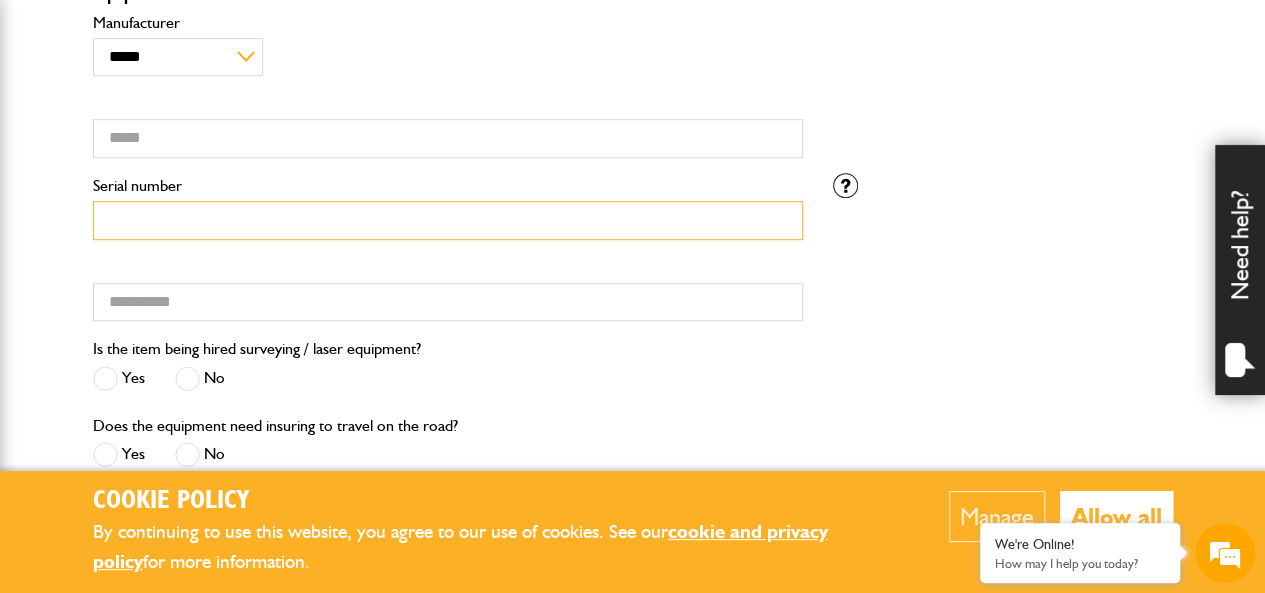 click on "Serial number" at bounding box center (448, 220) 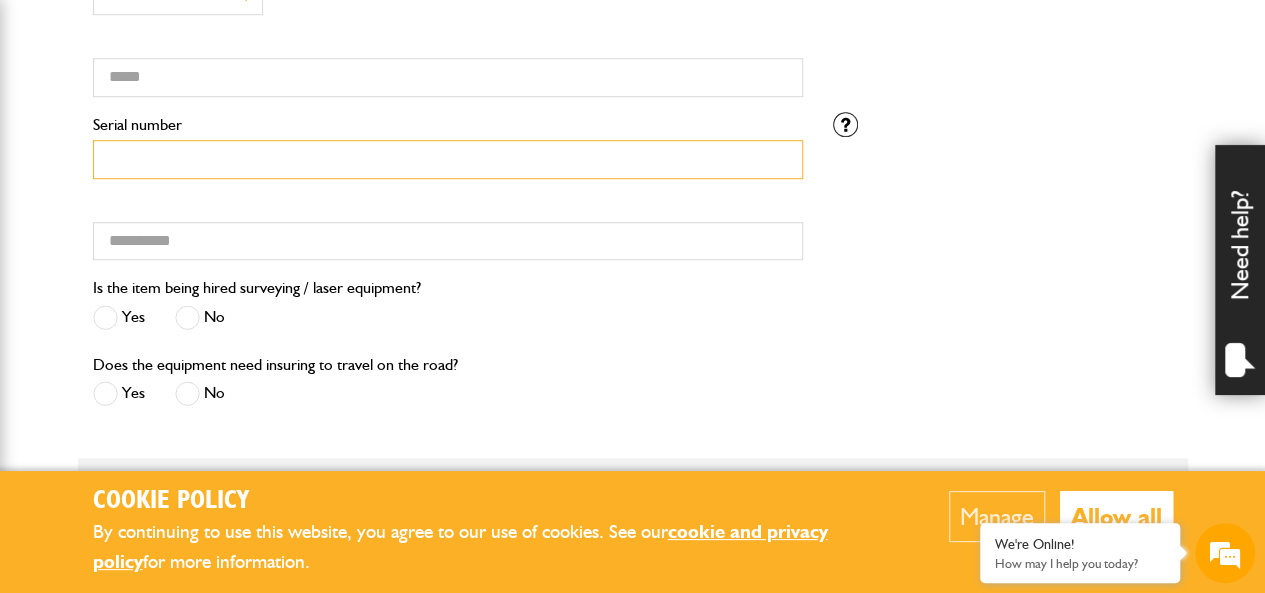 scroll, scrollTop: 714, scrollLeft: 0, axis: vertical 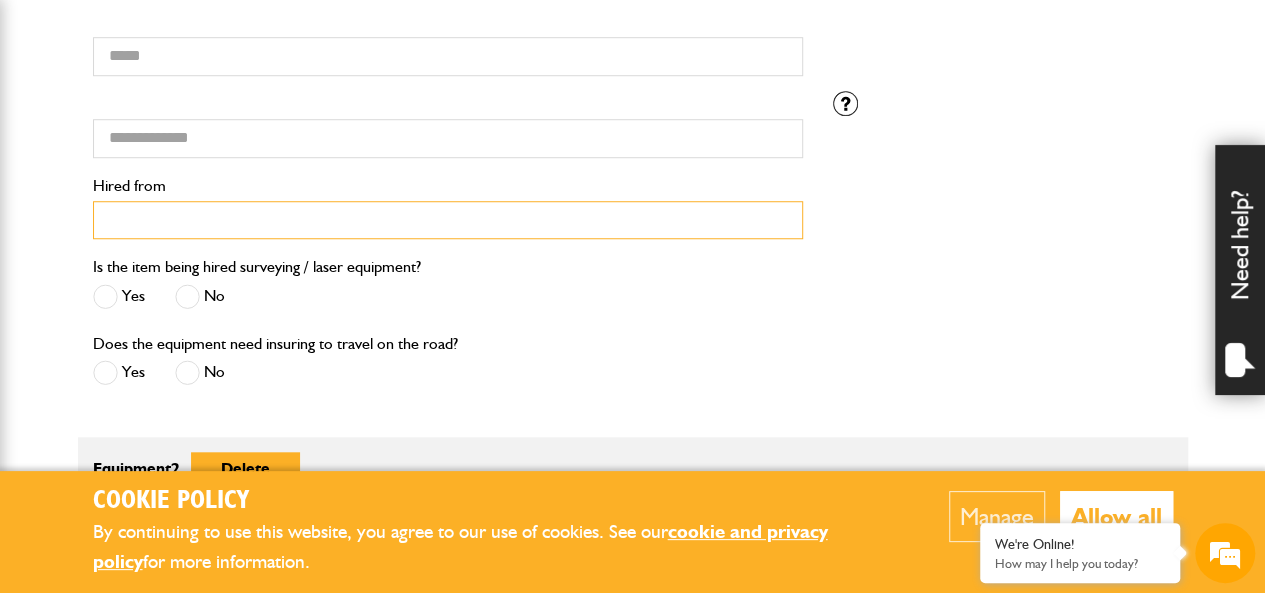 click on "Hired from" at bounding box center (448, 220) 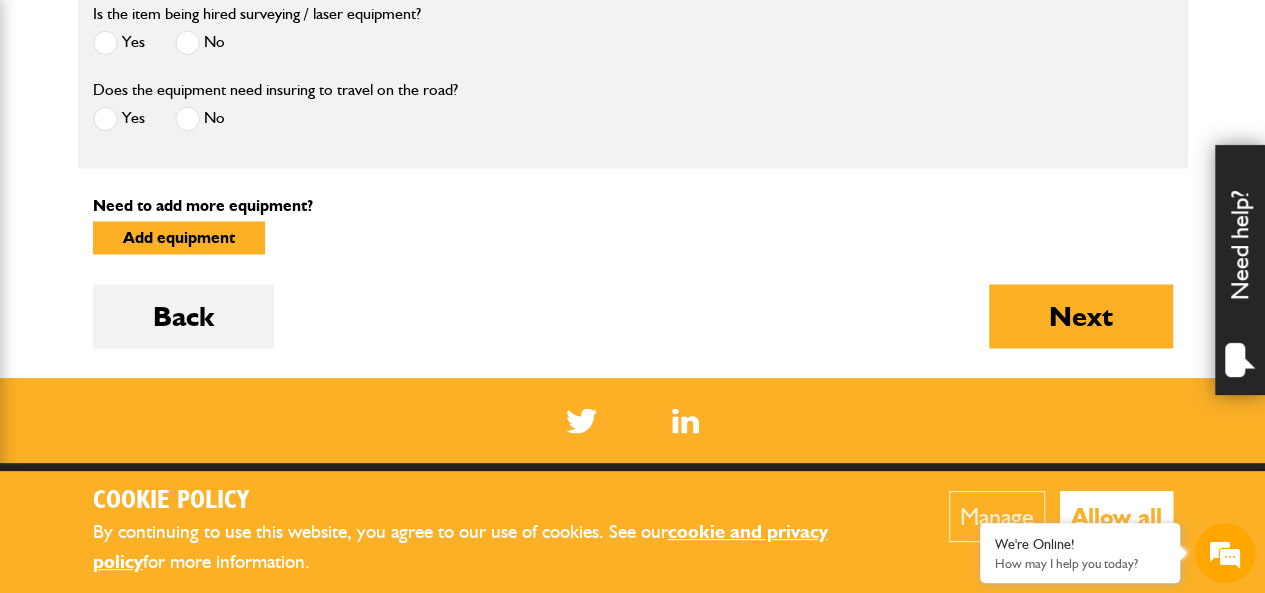 scroll, scrollTop: 1533, scrollLeft: 0, axis: vertical 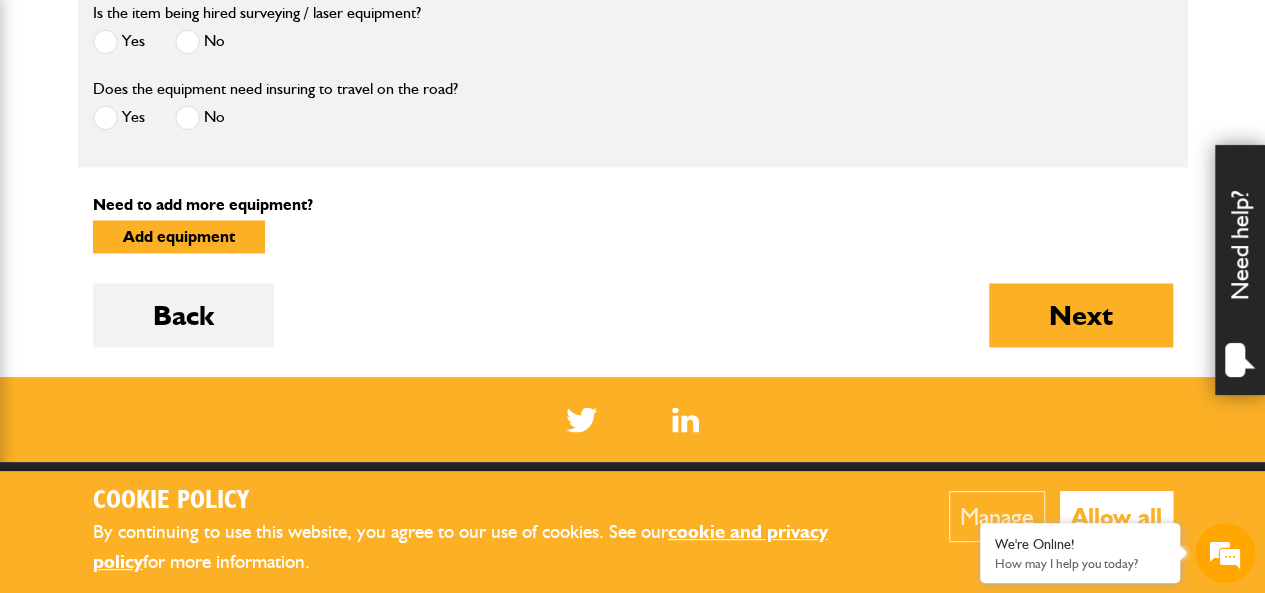type on "**" 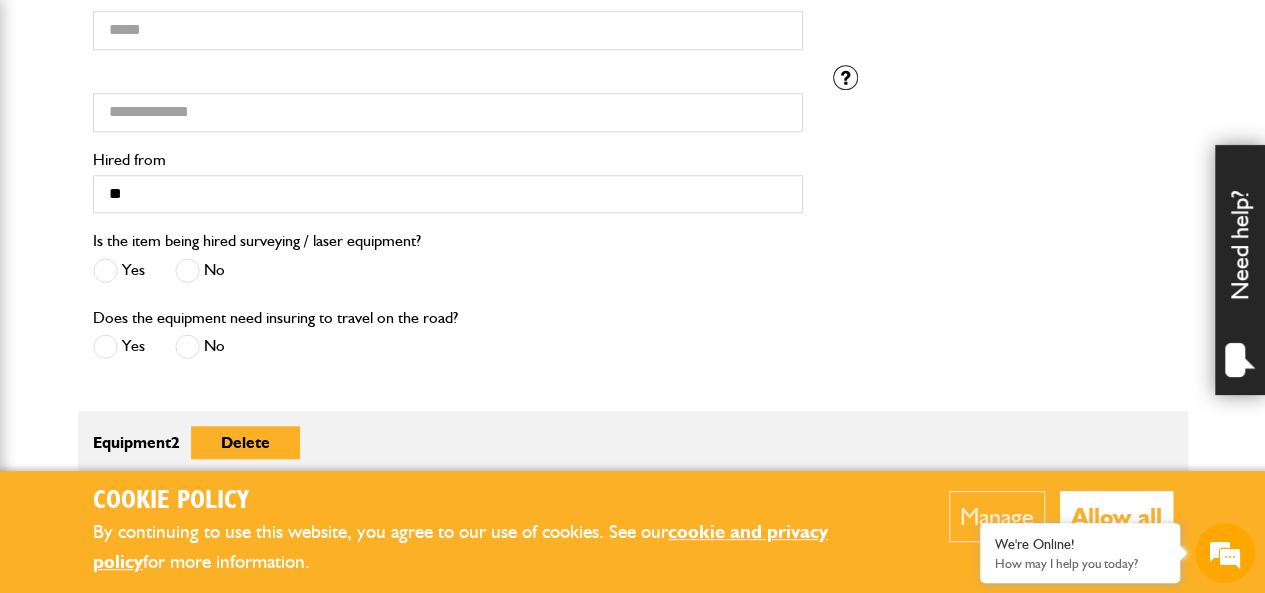 scroll, scrollTop: 768, scrollLeft: 0, axis: vertical 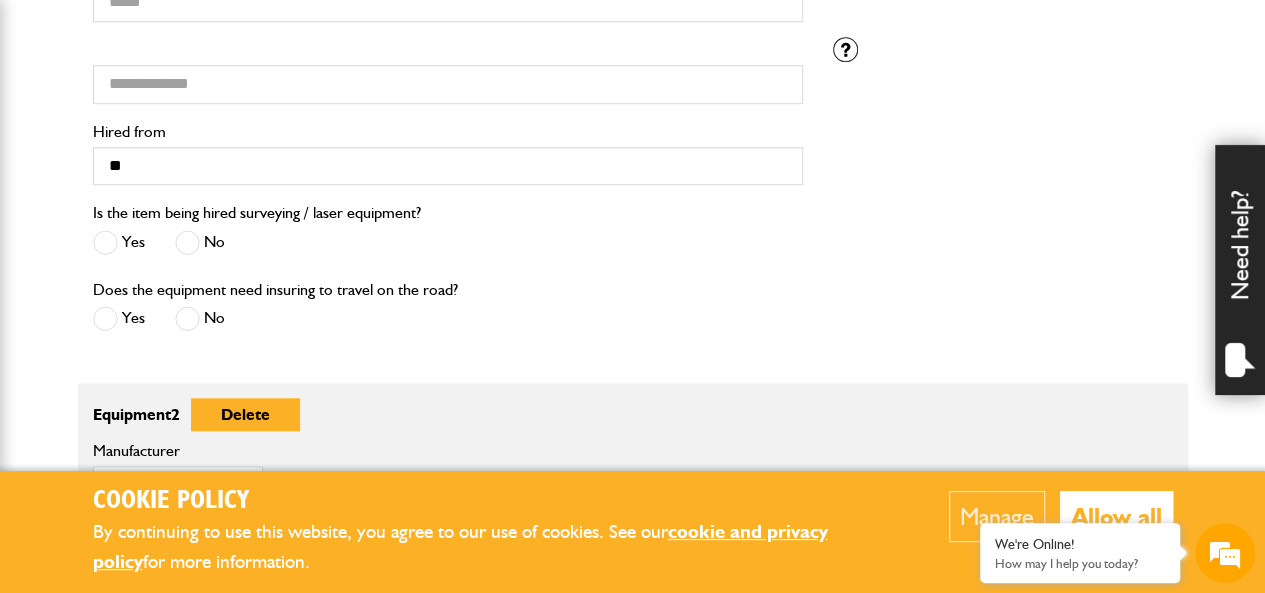 click at bounding box center (187, 242) 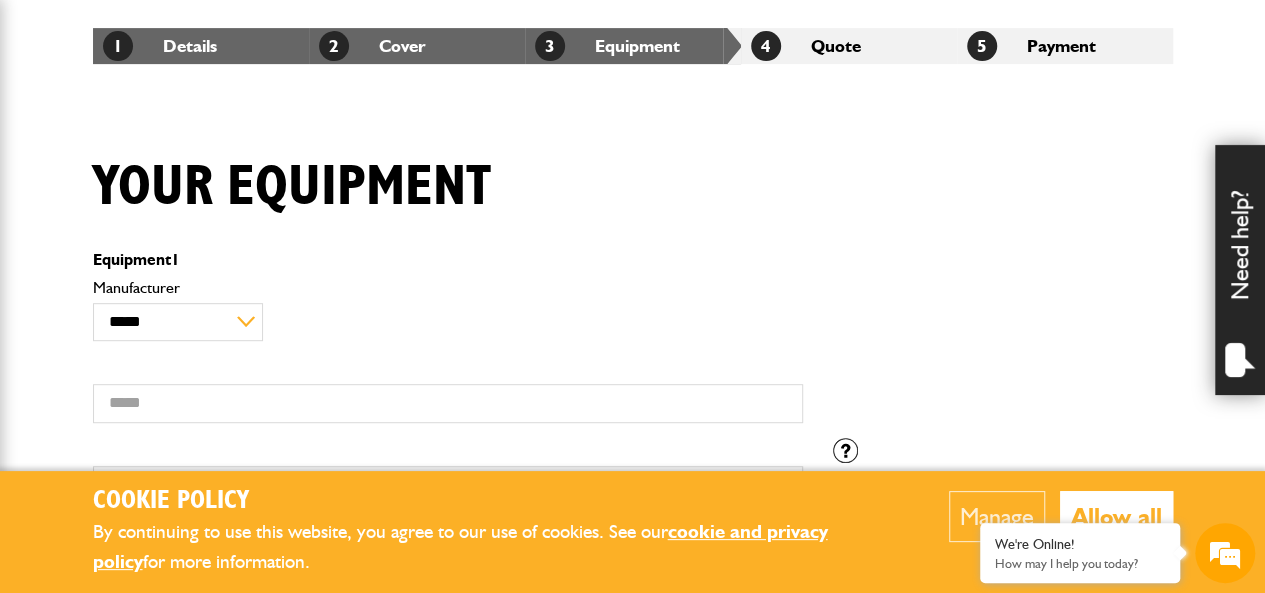 scroll, scrollTop: 352, scrollLeft: 0, axis: vertical 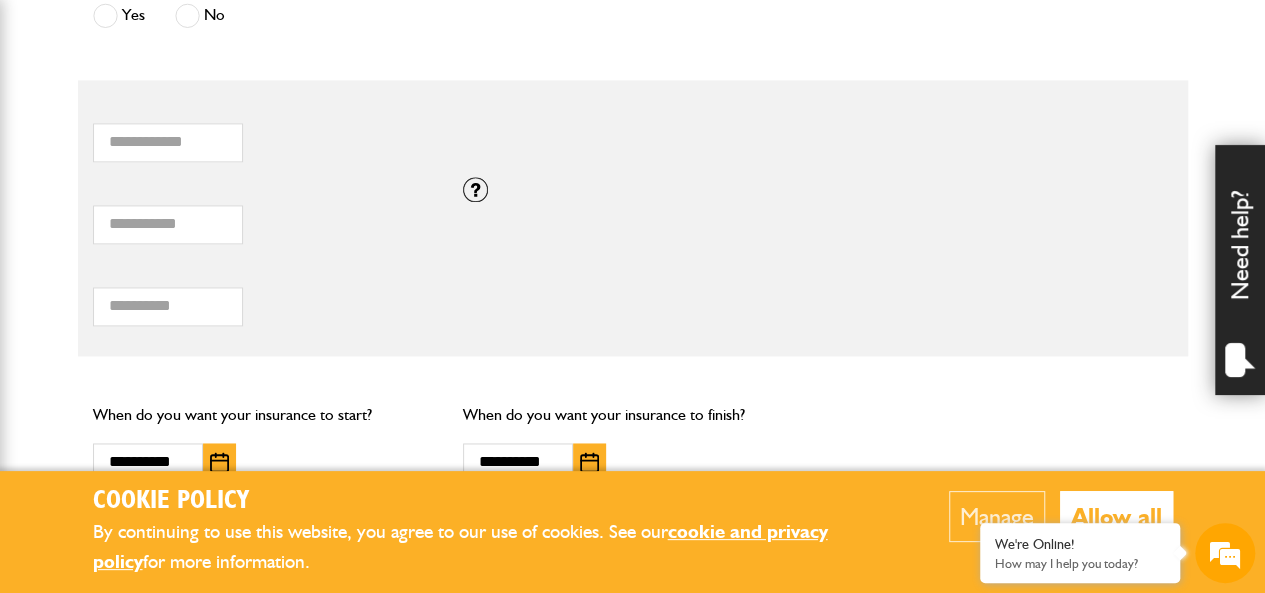 click on "**
Total hiring fees
Please enter a minimum value of 25 for total hiring fees." at bounding box center [263, 300] 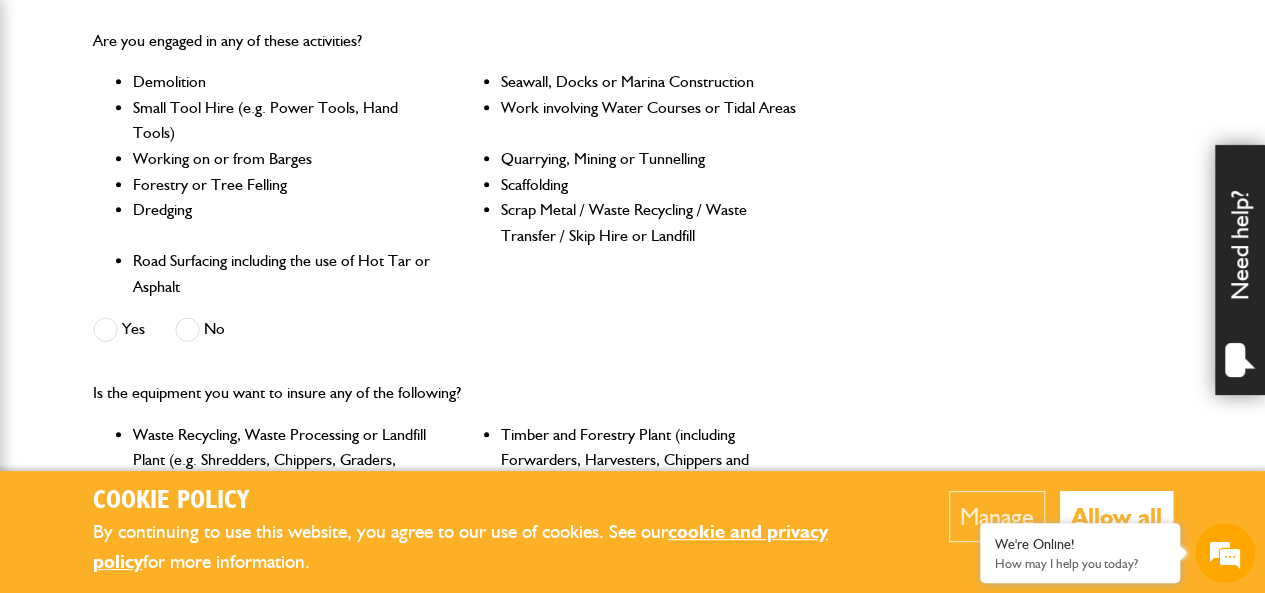 scroll, scrollTop: 606, scrollLeft: 0, axis: vertical 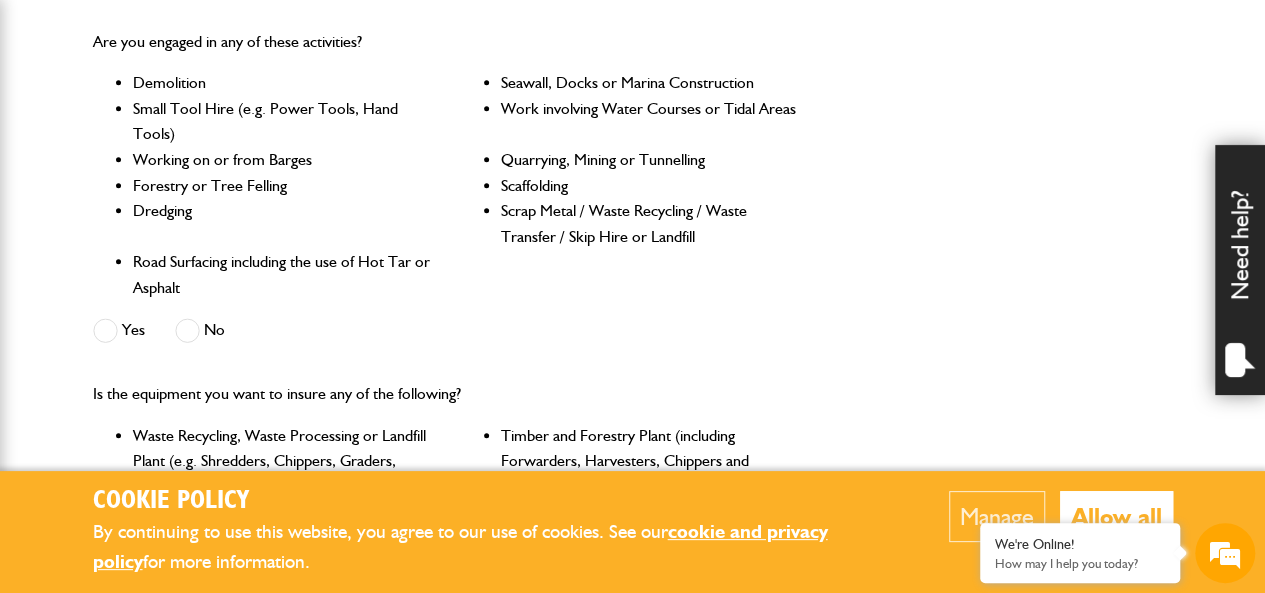click on "Scaffolding" at bounding box center [652, 186] 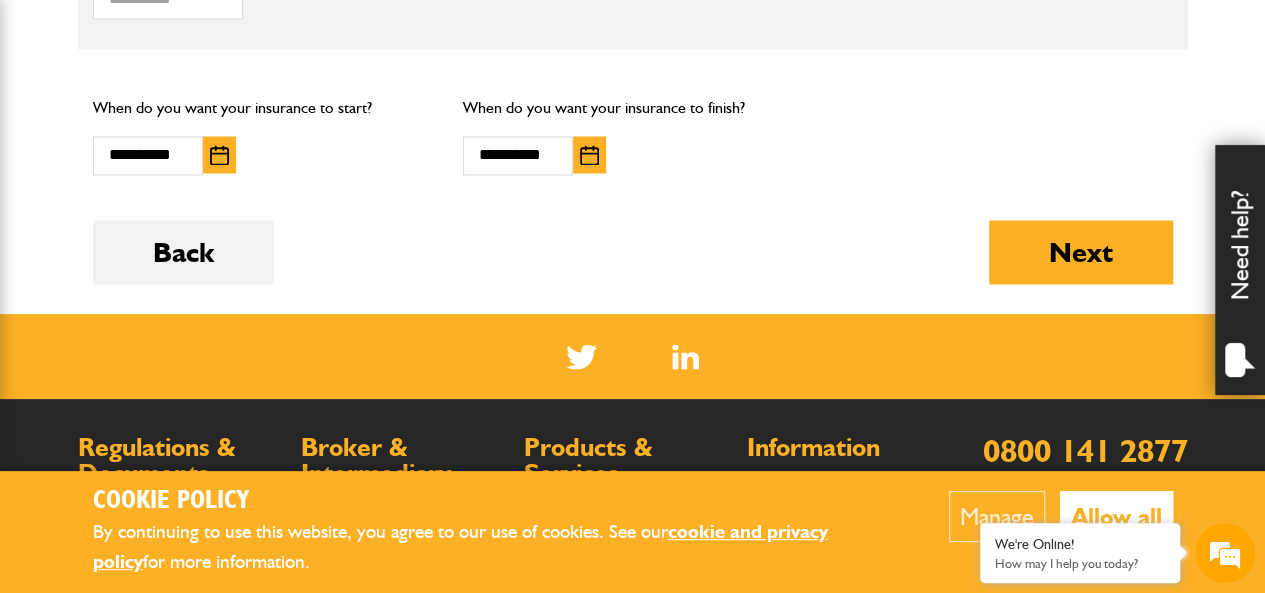 scroll, scrollTop: 1632, scrollLeft: 0, axis: vertical 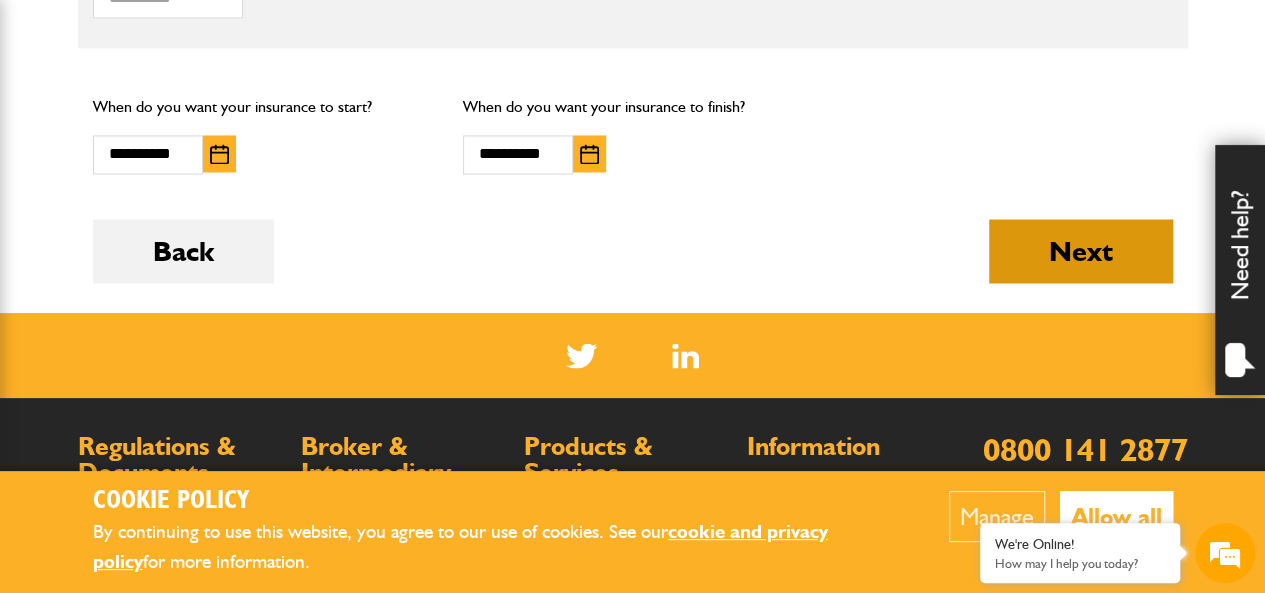 click on "Next" at bounding box center (1081, 251) 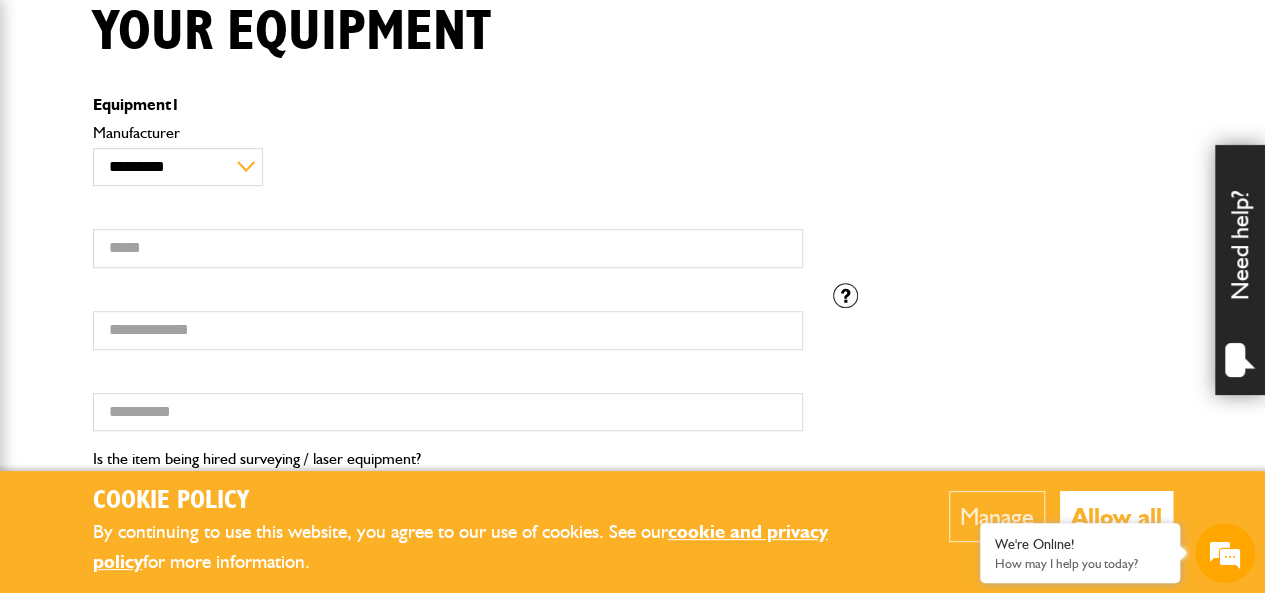 scroll, scrollTop: 527, scrollLeft: 0, axis: vertical 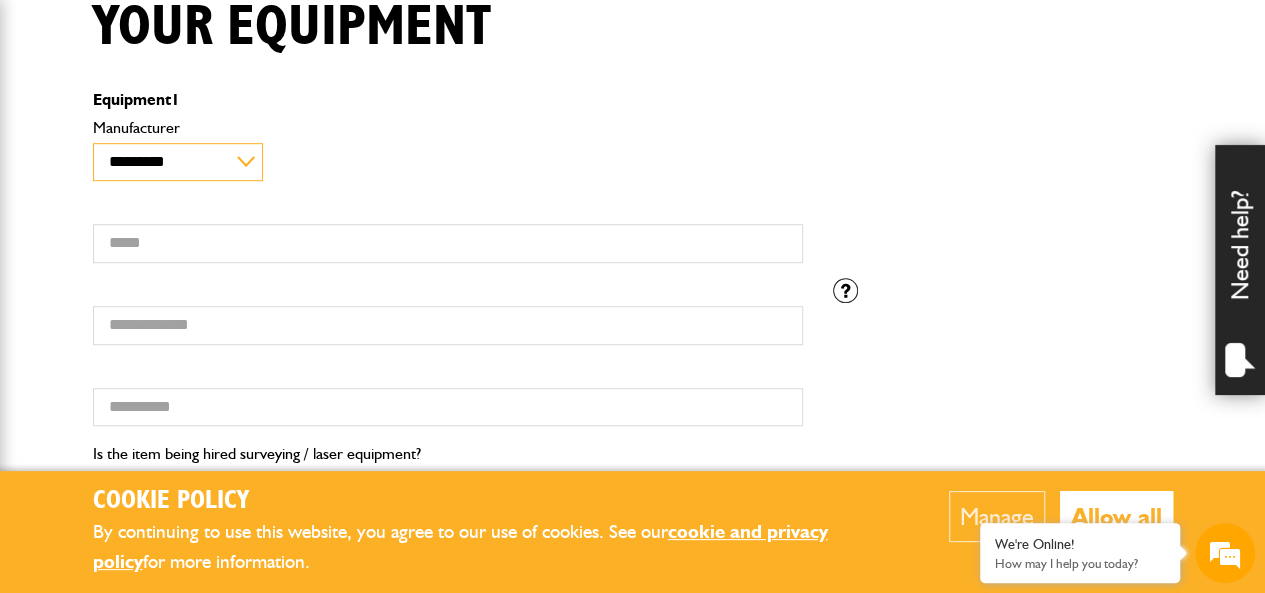click on "**********" at bounding box center [178, 162] 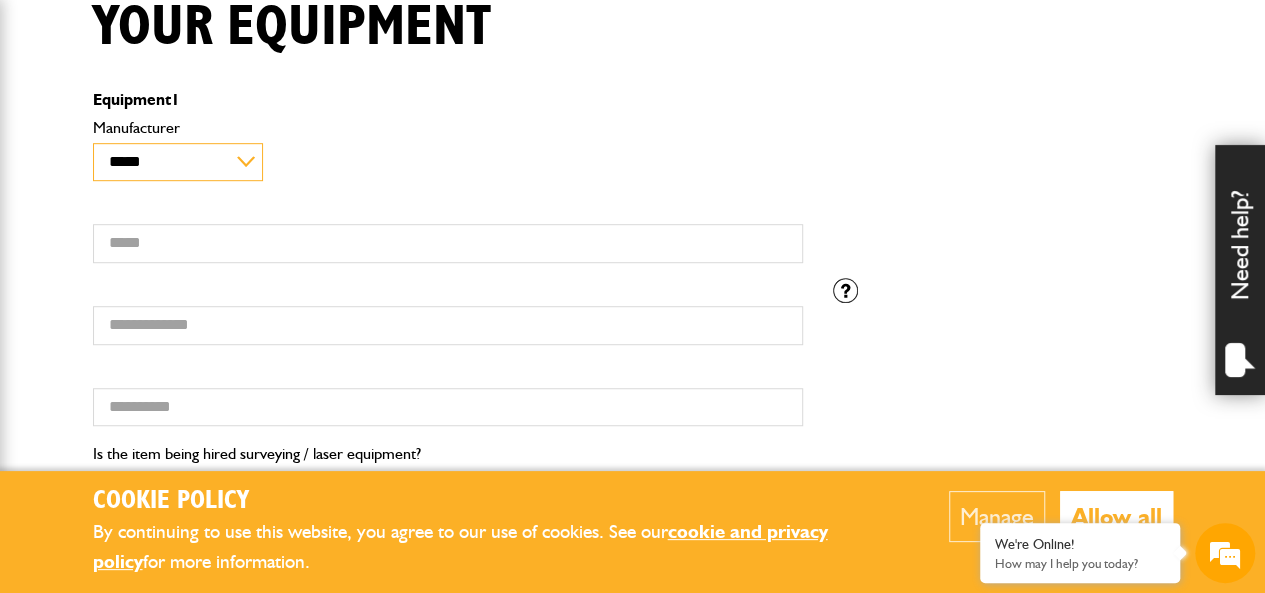 click on "**********" at bounding box center [178, 162] 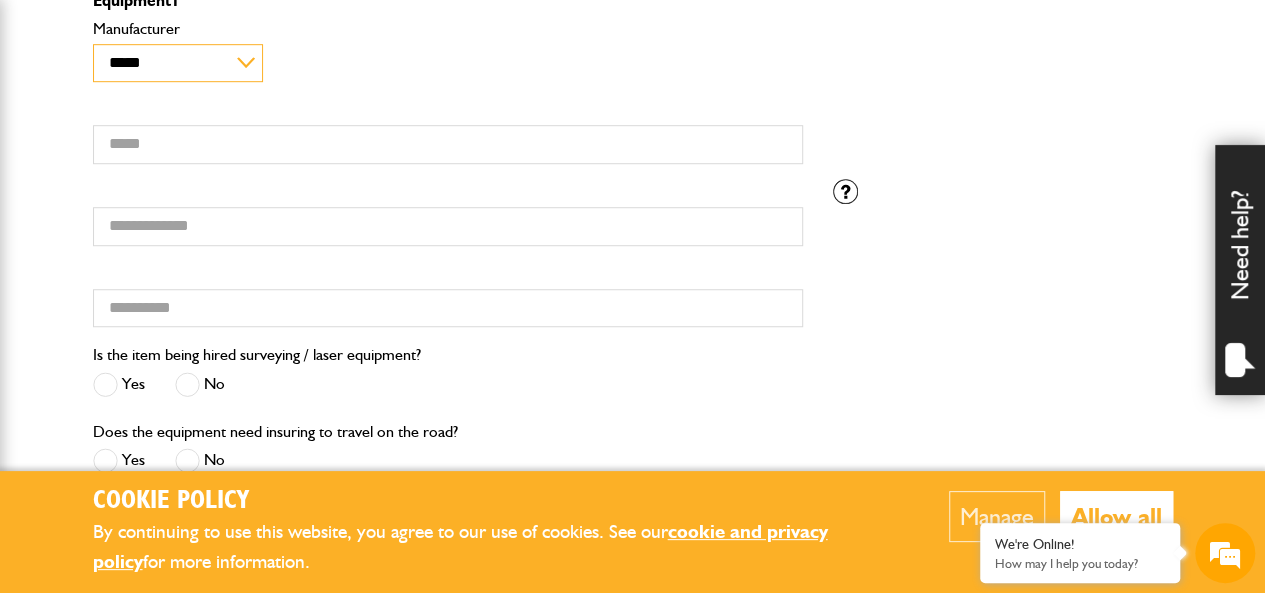 scroll, scrollTop: 628, scrollLeft: 0, axis: vertical 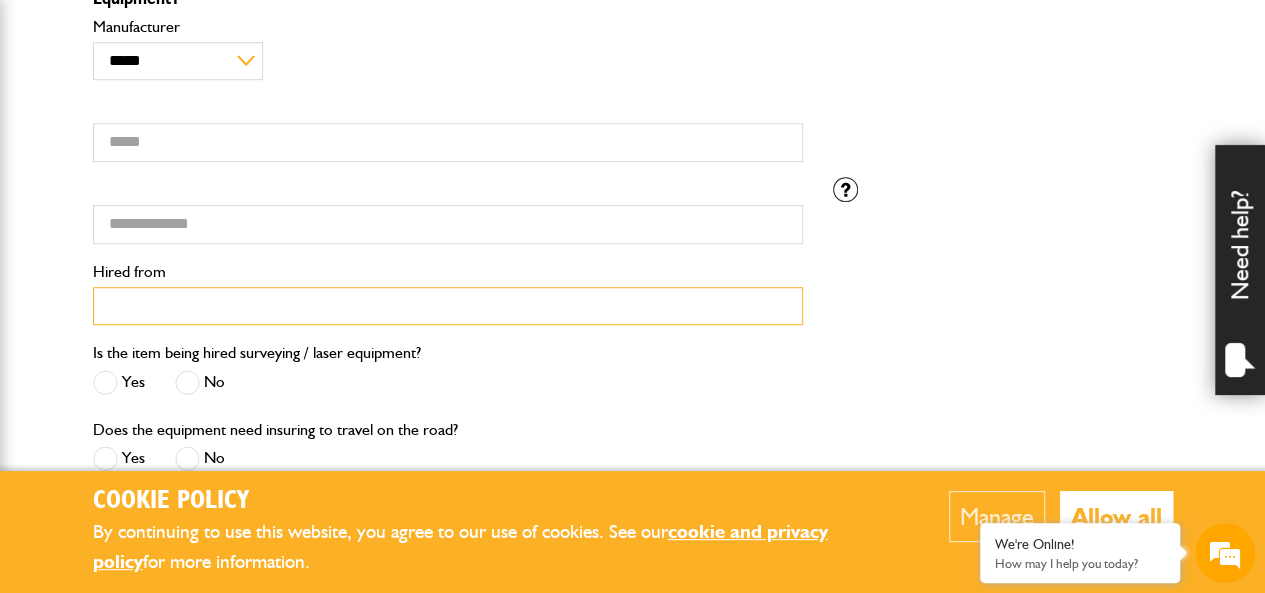 click on "Hired from" at bounding box center (448, 306) 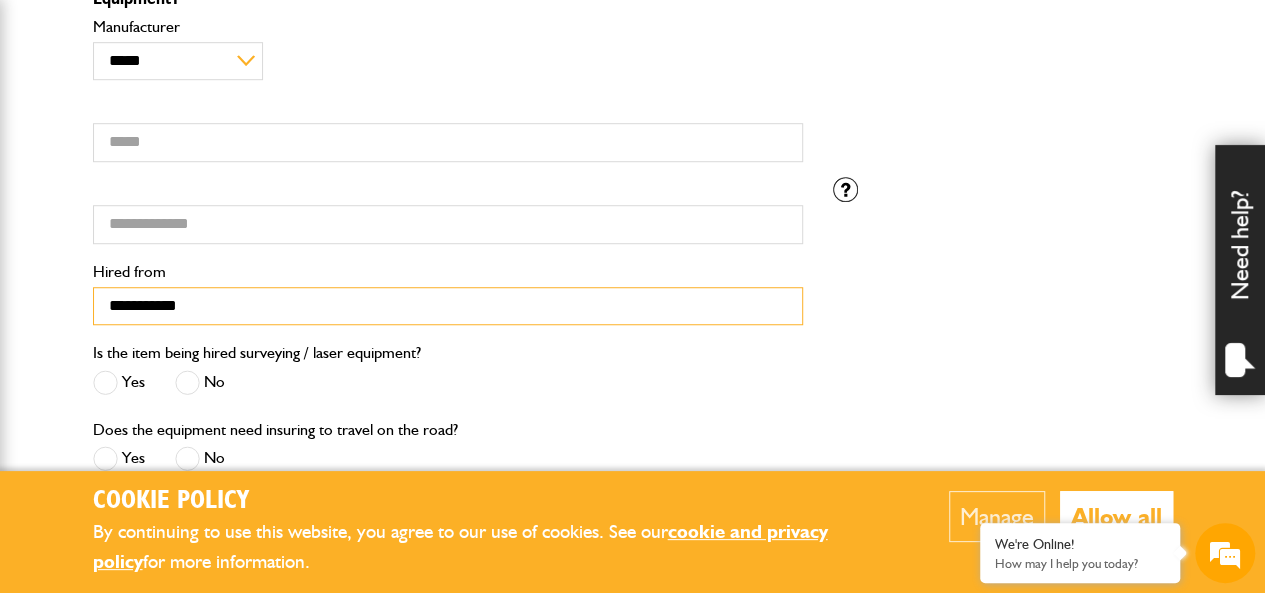 scroll, scrollTop: 0, scrollLeft: 0, axis: both 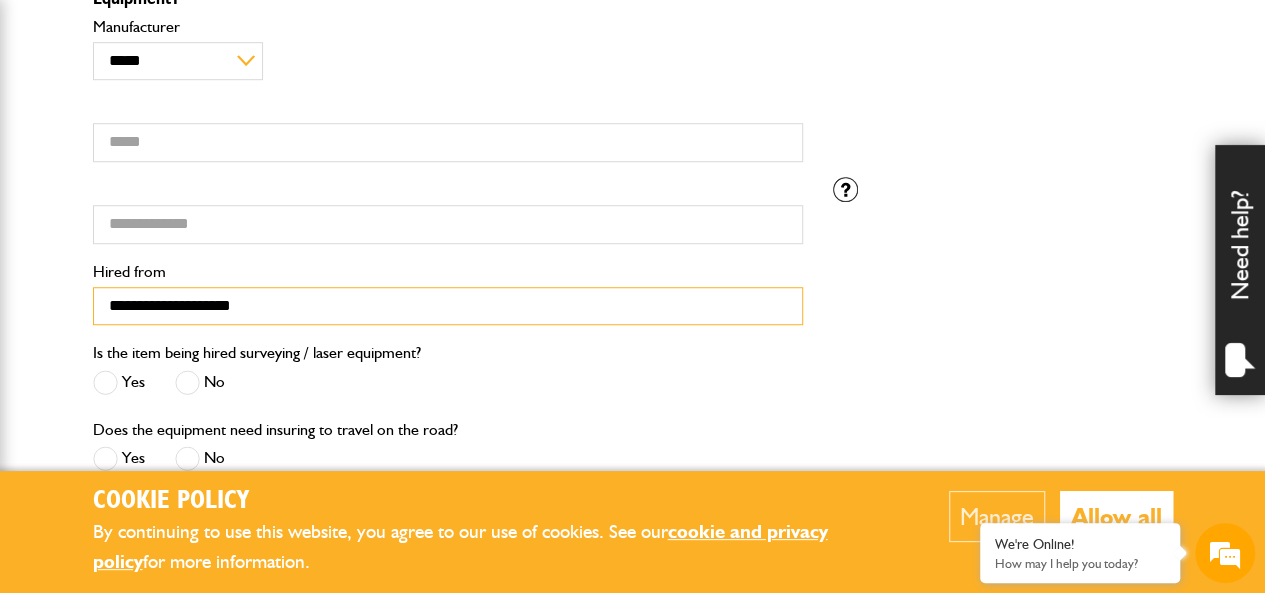 type on "**********" 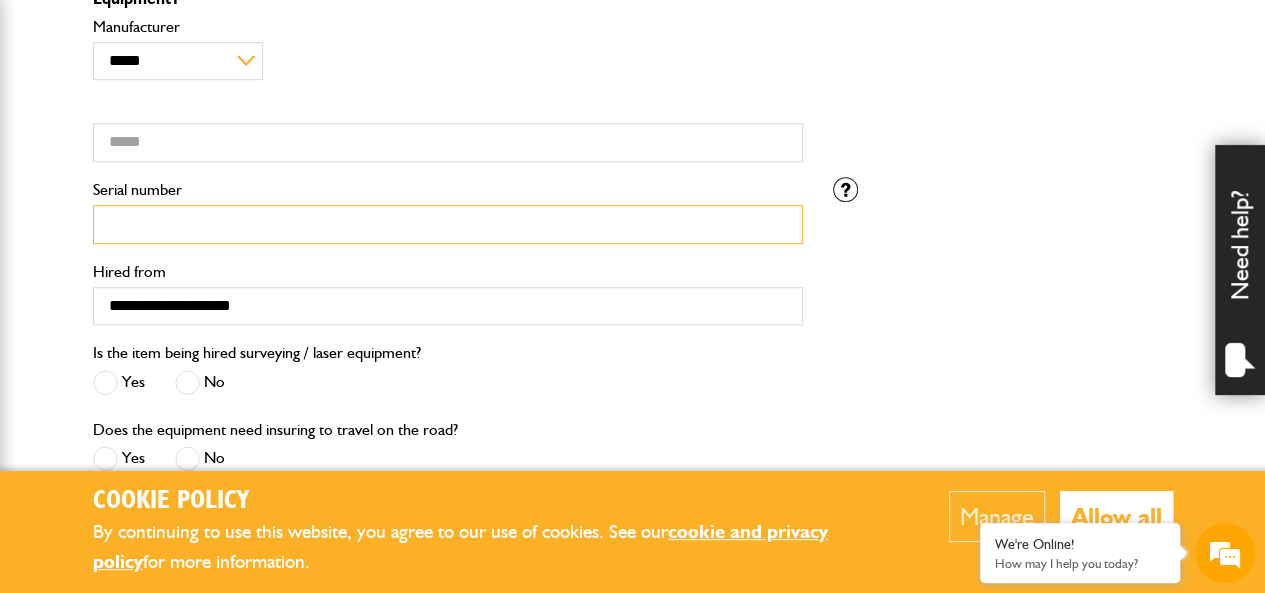 click on "Serial number" at bounding box center (448, 224) 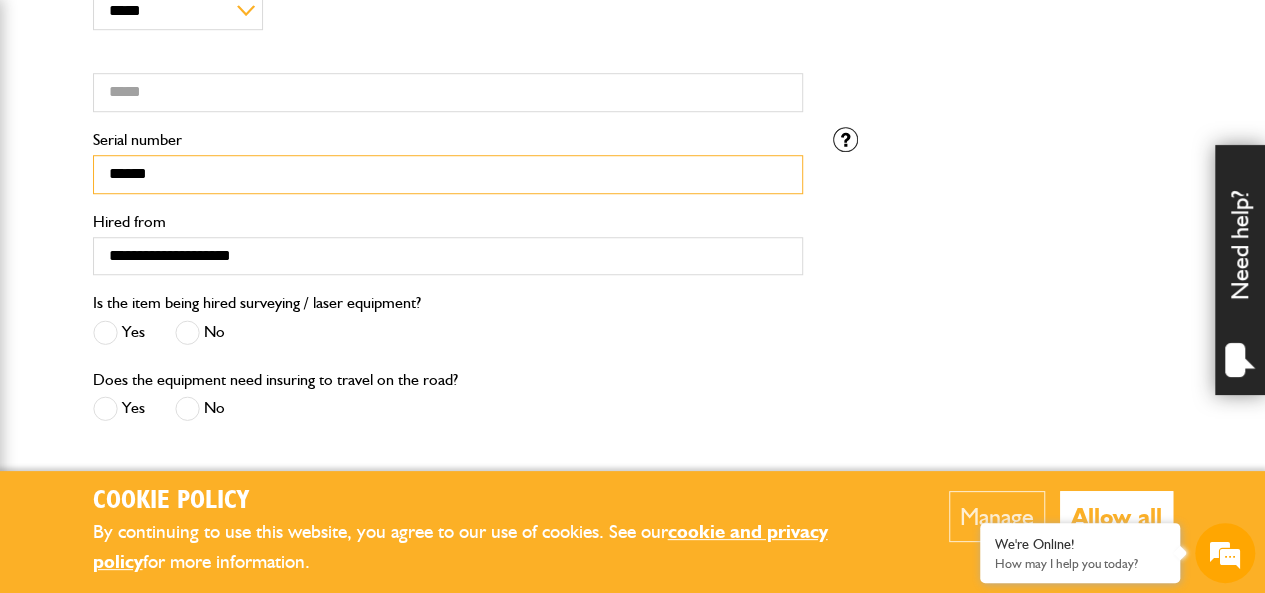 scroll, scrollTop: 679, scrollLeft: 0, axis: vertical 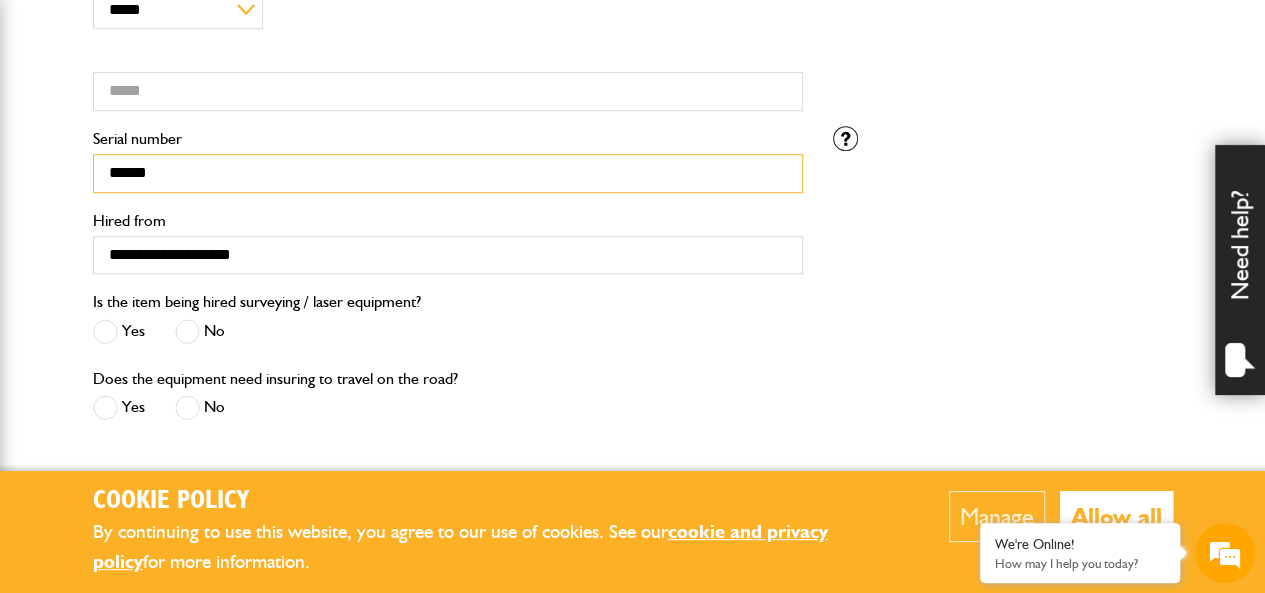 type on "******" 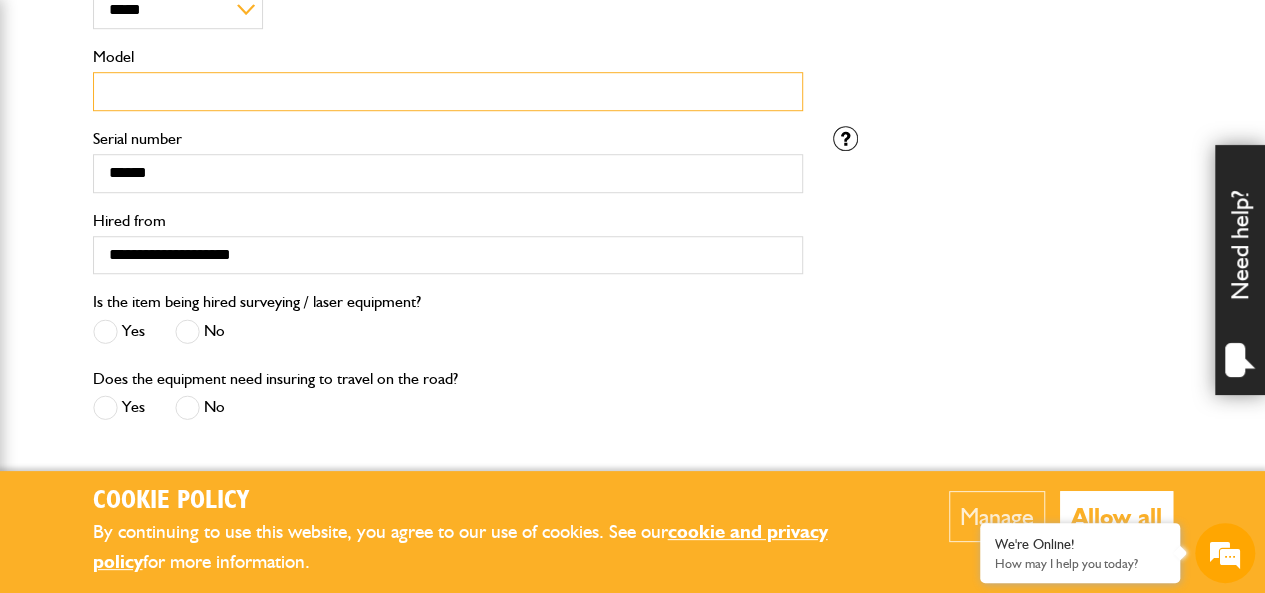 click on "Model" at bounding box center (448, 91) 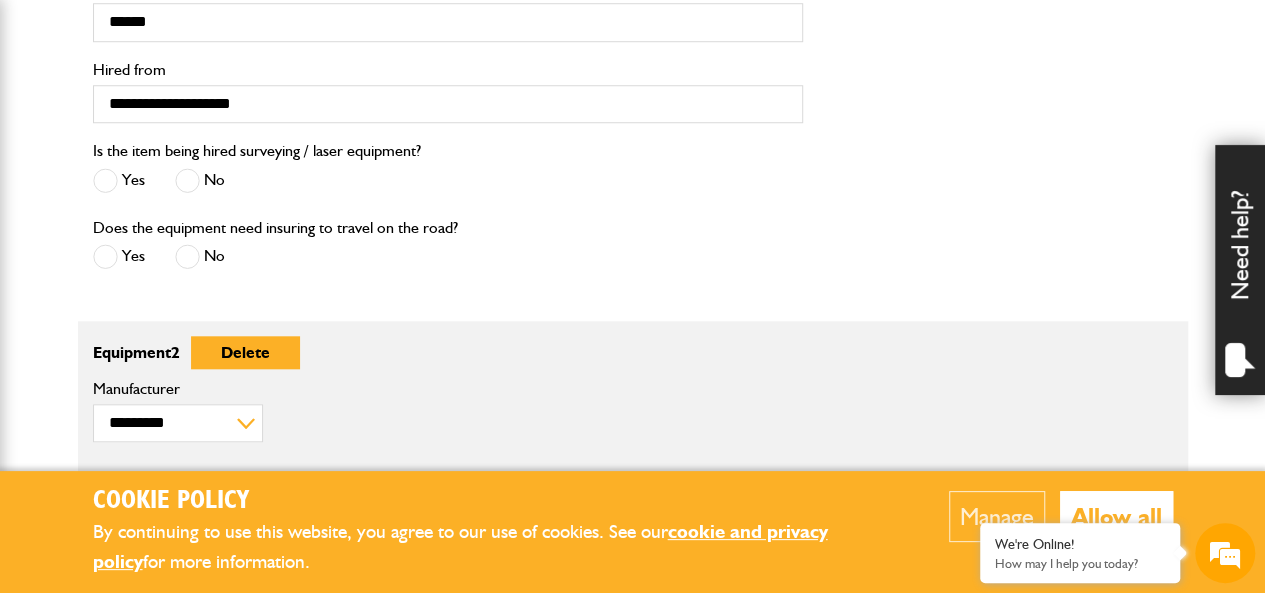 scroll, scrollTop: 839, scrollLeft: 0, axis: vertical 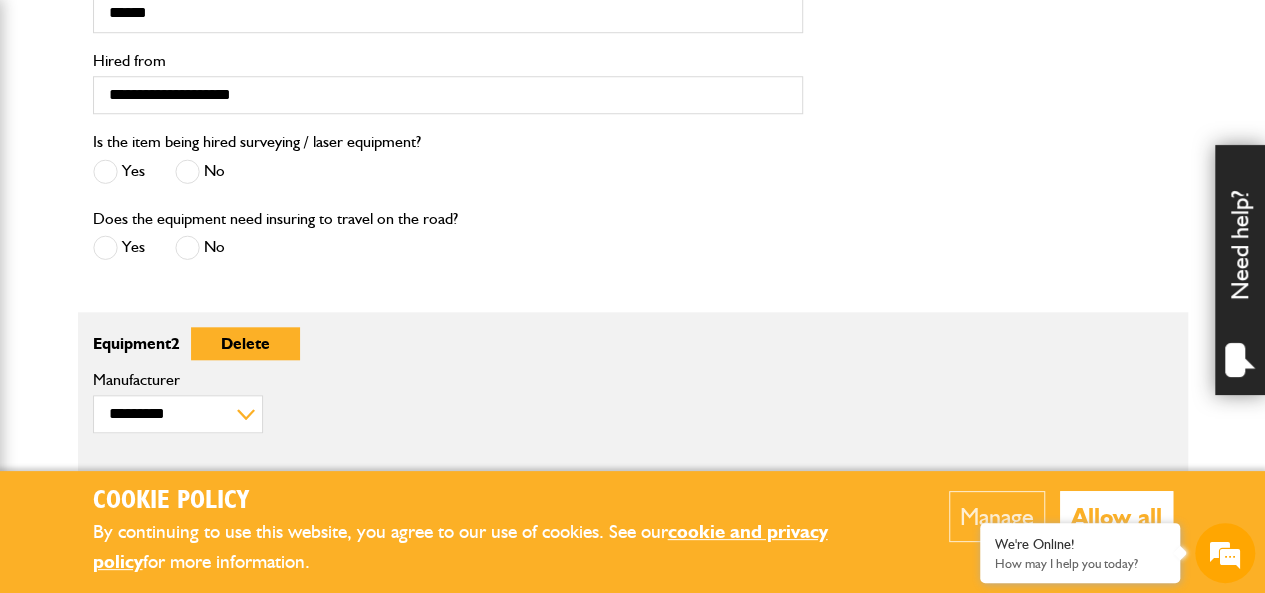 click at bounding box center (187, 171) 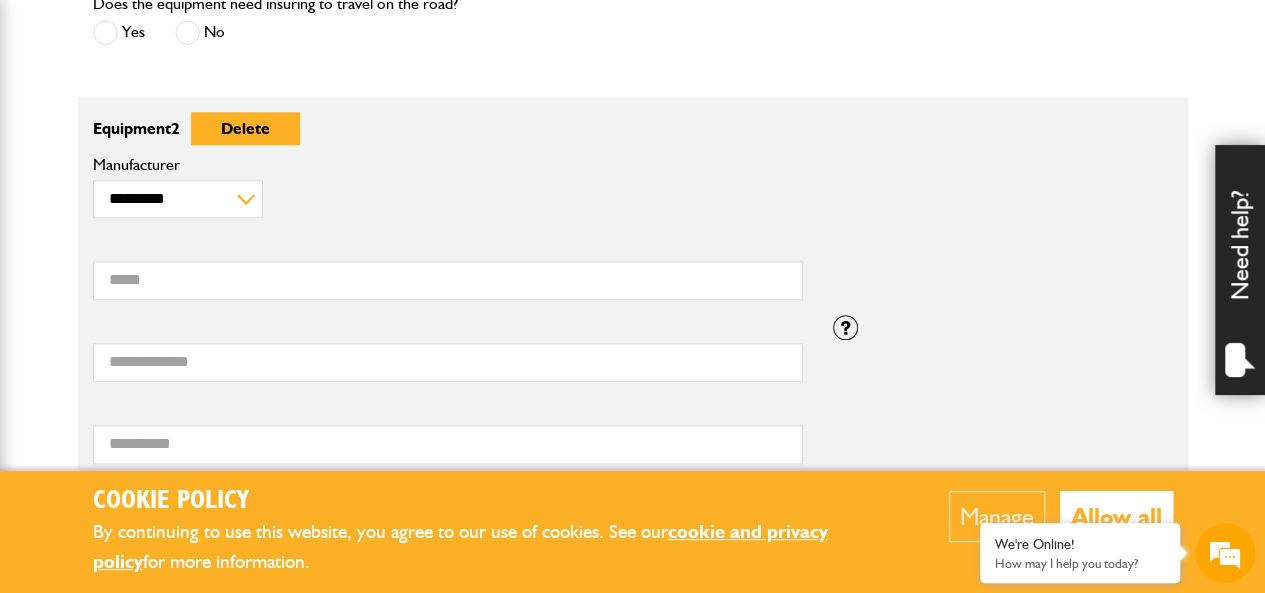 scroll, scrollTop: 1091, scrollLeft: 0, axis: vertical 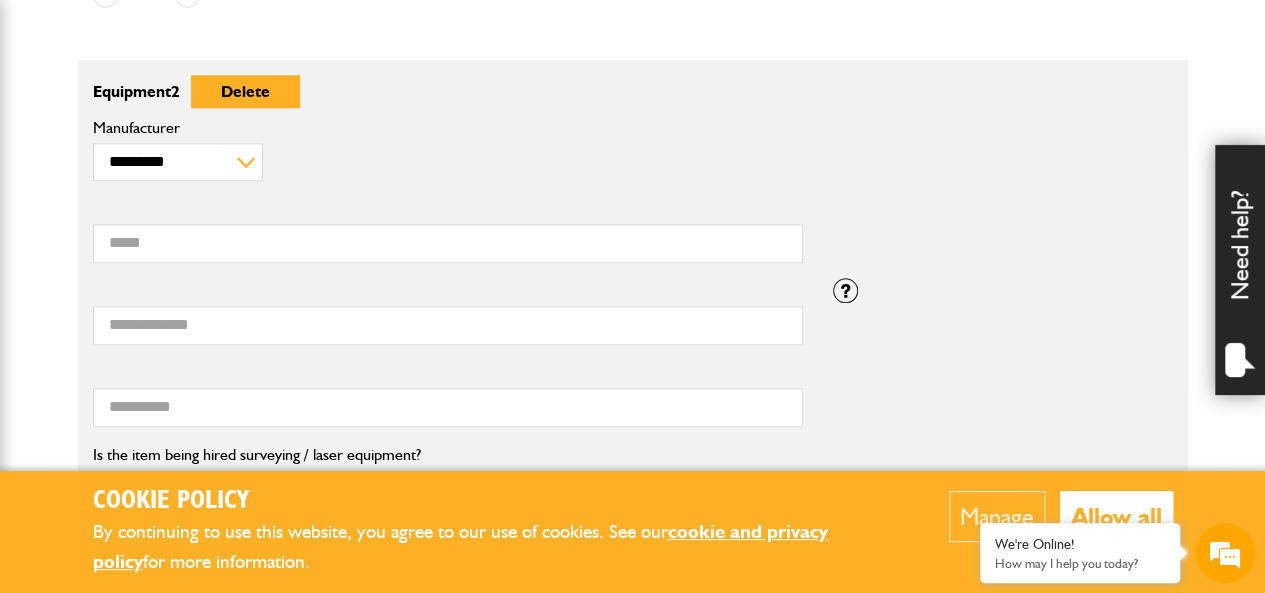 click on "Manufacturer" at bounding box center (448, 128) 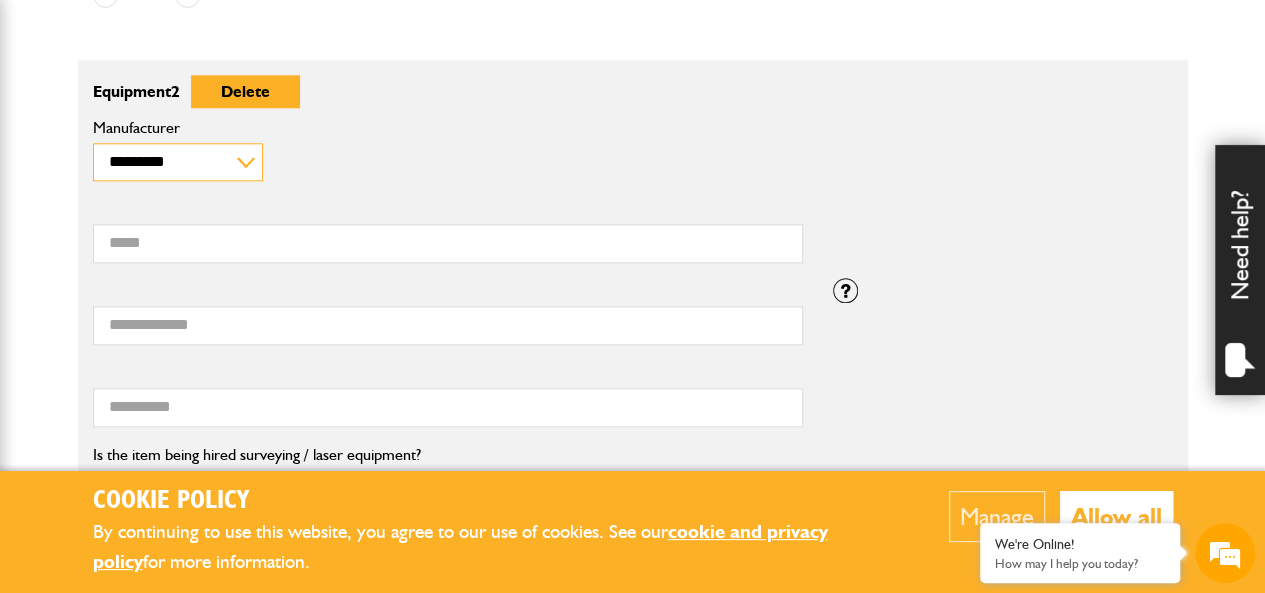 click on "**********" at bounding box center [178, 162] 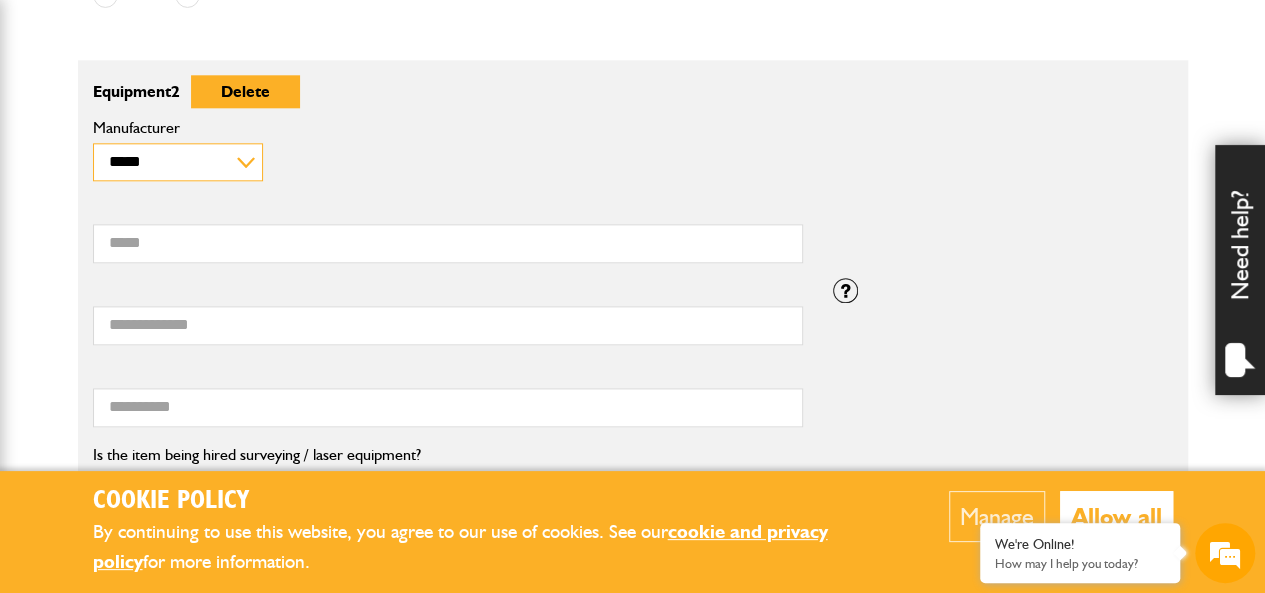 click on "**********" at bounding box center (178, 162) 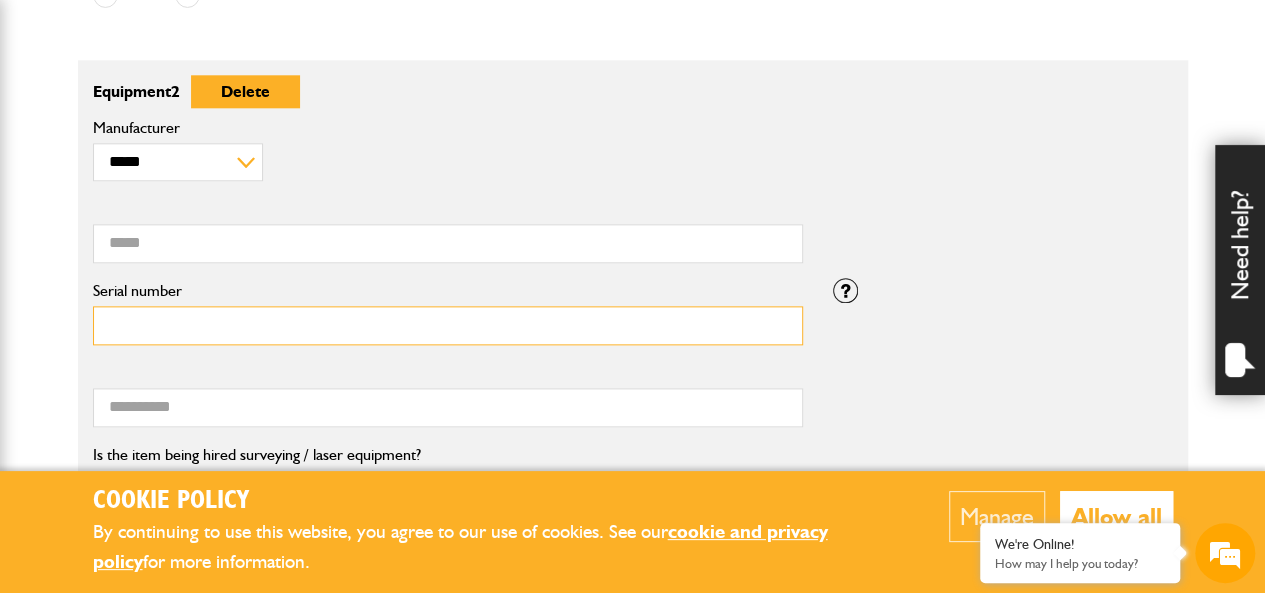 click on "Serial number" at bounding box center [448, 325] 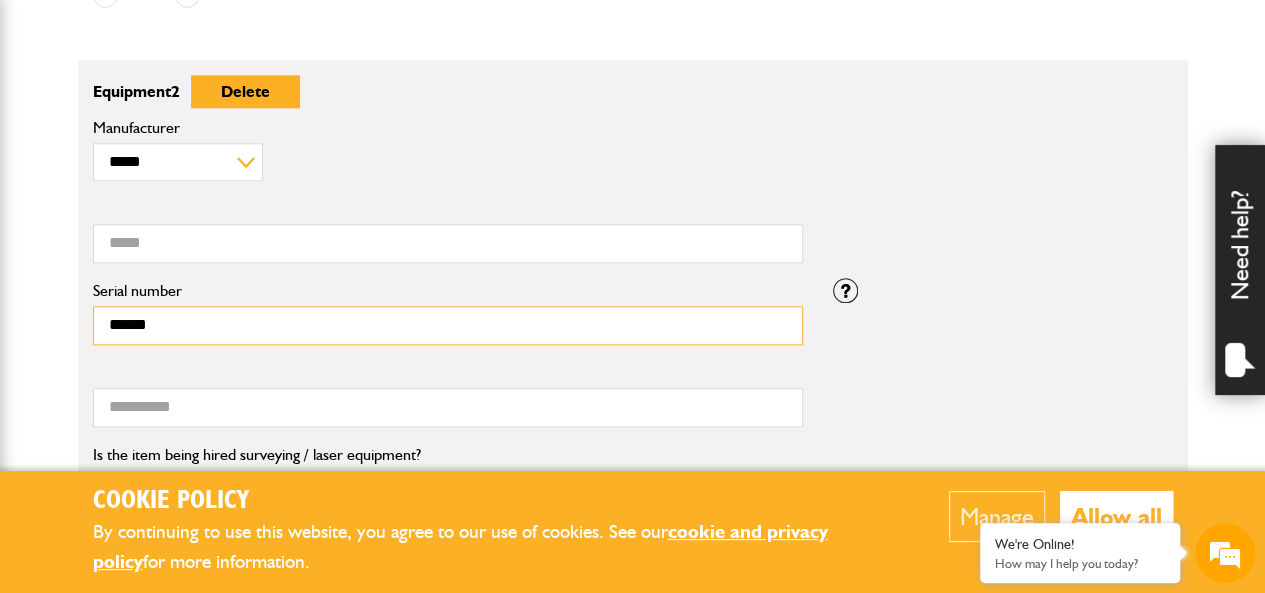 scroll, scrollTop: 1226, scrollLeft: 0, axis: vertical 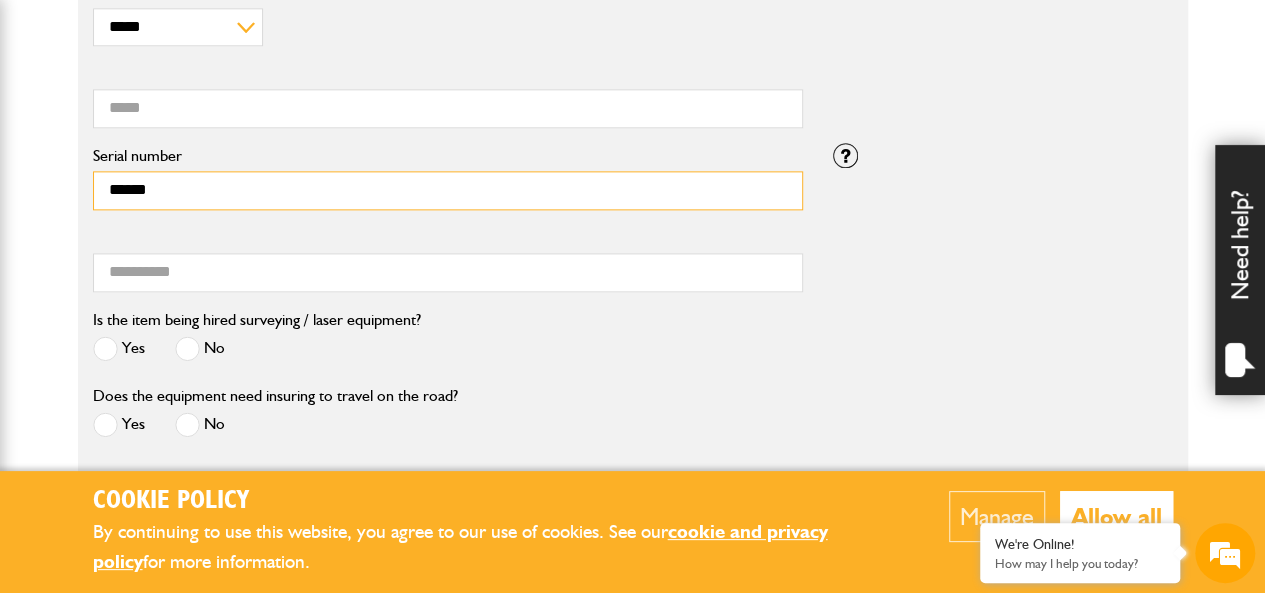 type on "******" 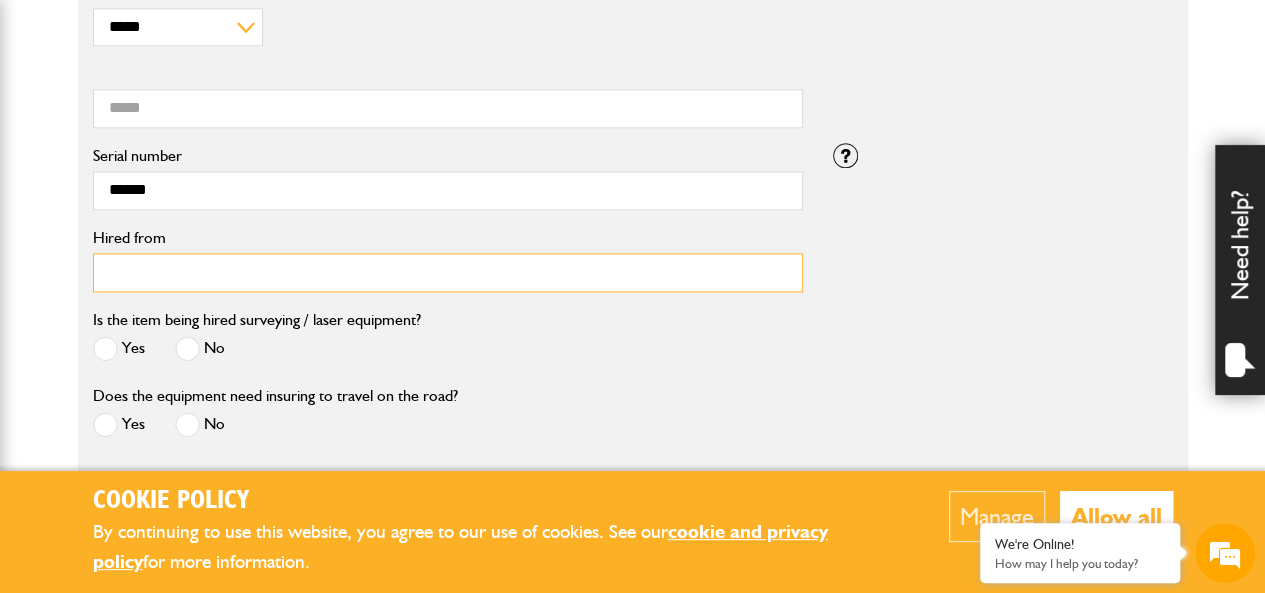 click on "Hired from" at bounding box center [448, 272] 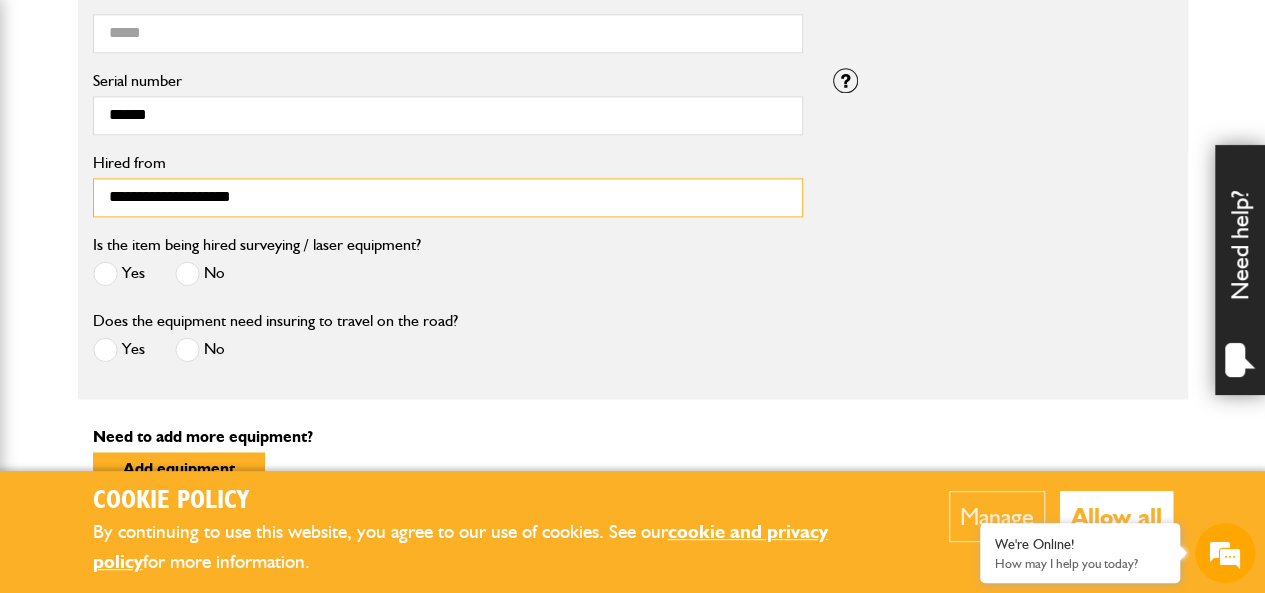 scroll, scrollTop: 1304, scrollLeft: 0, axis: vertical 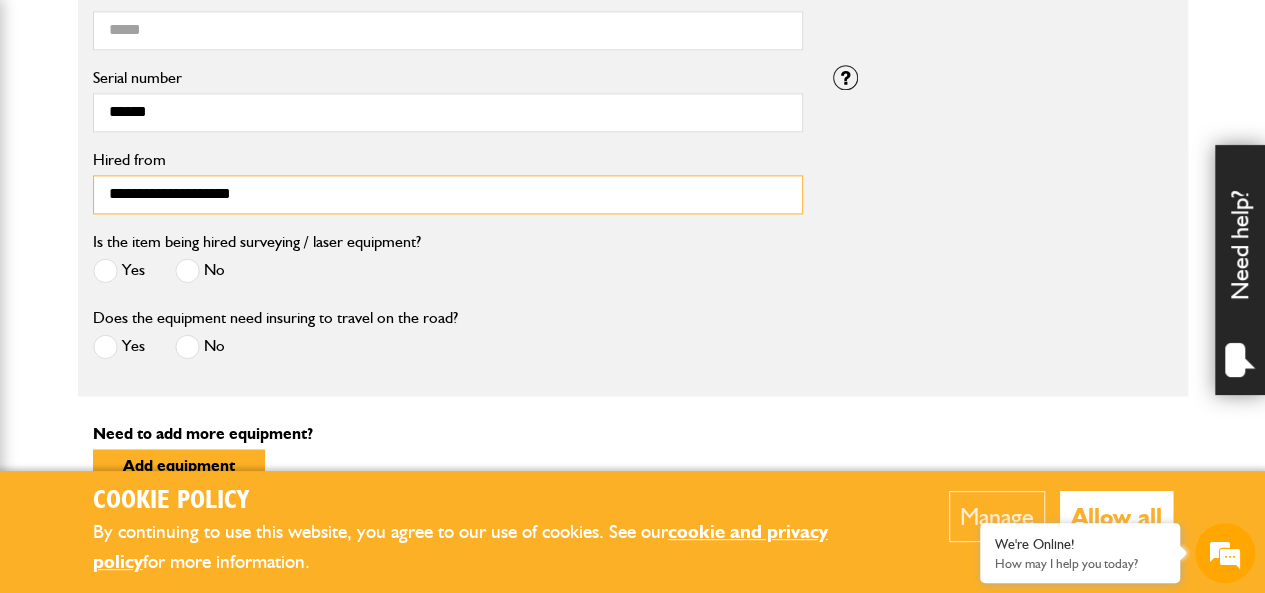 type on "**********" 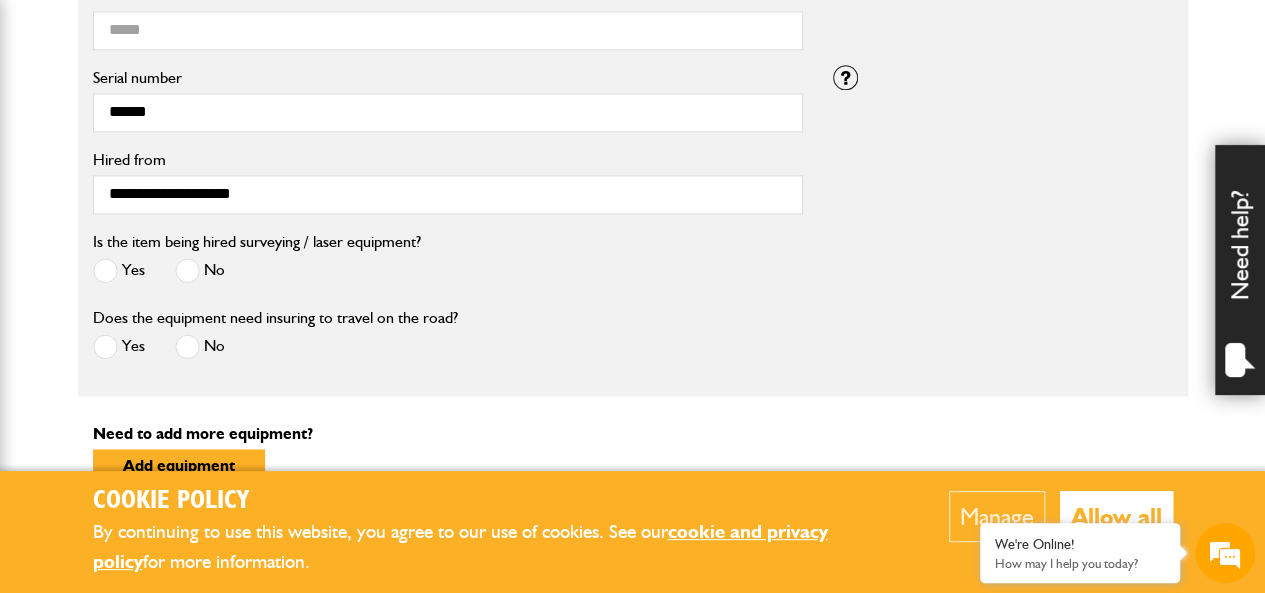 click at bounding box center (187, 270) 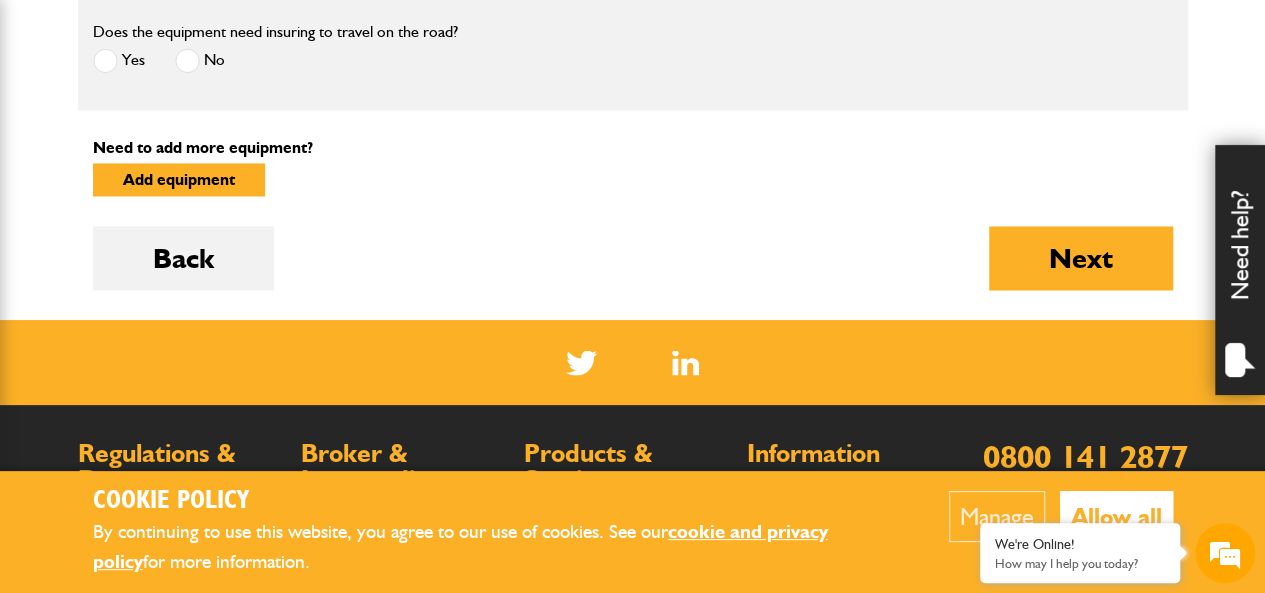 scroll, scrollTop: 1593, scrollLeft: 0, axis: vertical 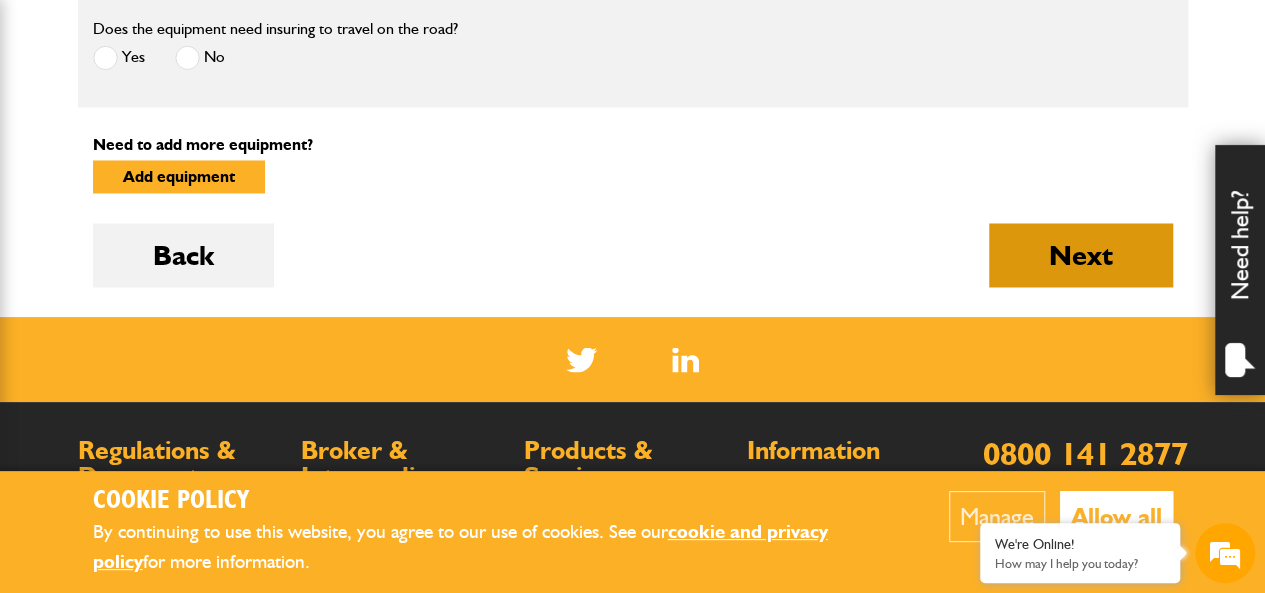 click on "Next" at bounding box center [1081, 255] 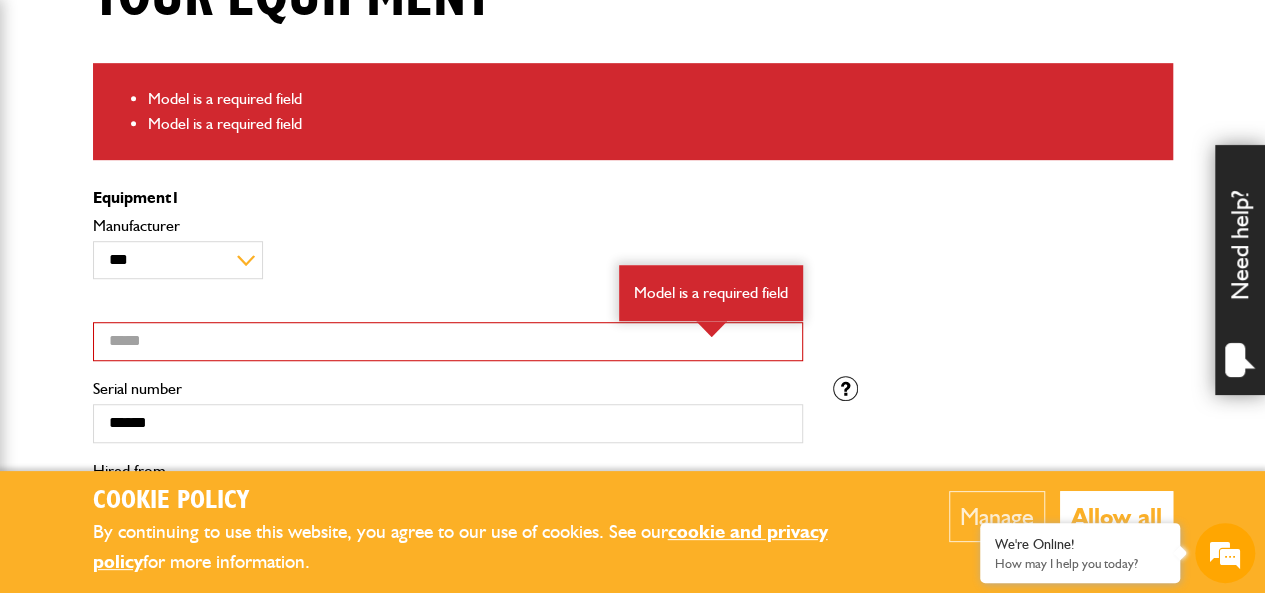 scroll, scrollTop: 576, scrollLeft: 0, axis: vertical 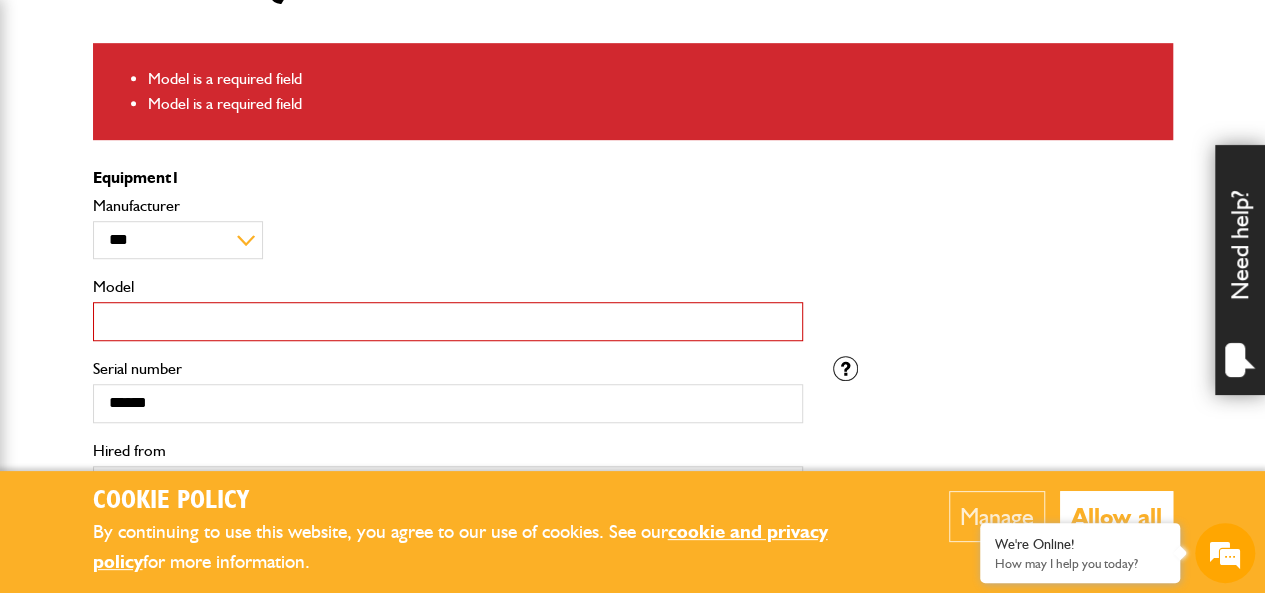 click on "Model" at bounding box center (448, 321) 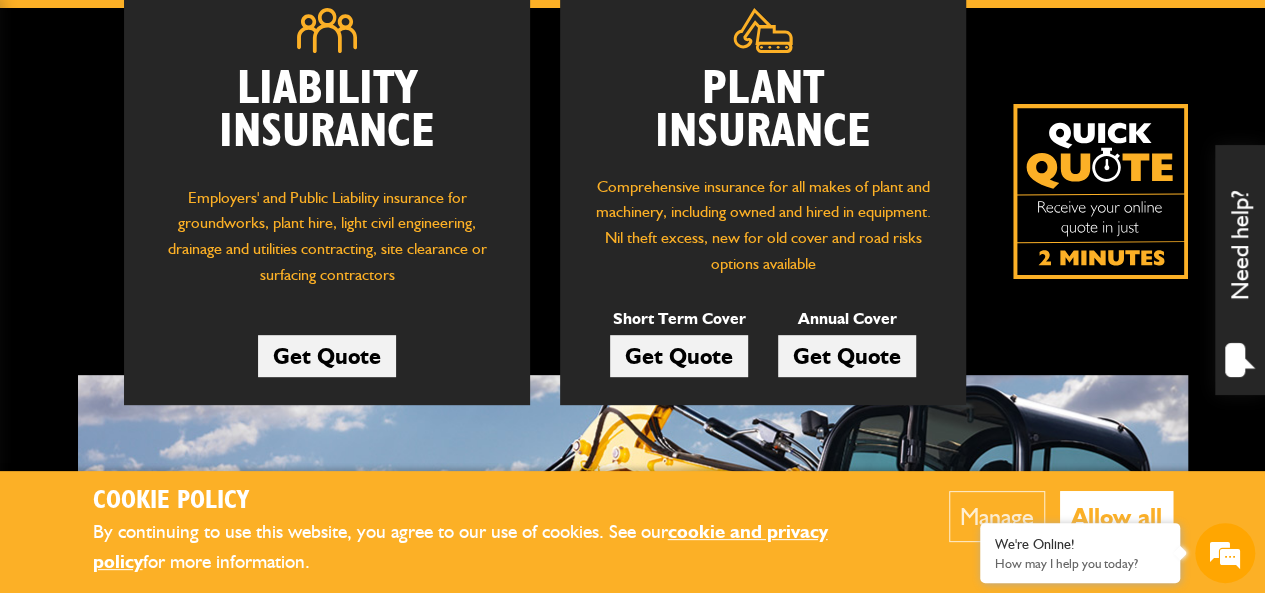 scroll, scrollTop: 328, scrollLeft: 0, axis: vertical 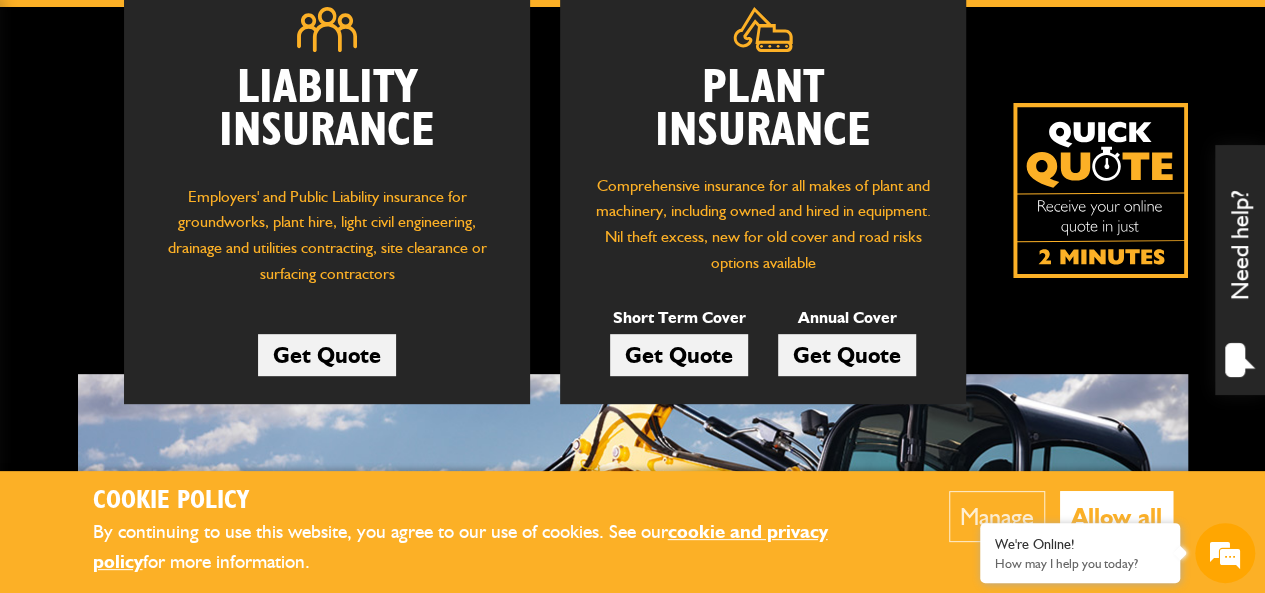 click on "Get Quote" at bounding box center (679, 355) 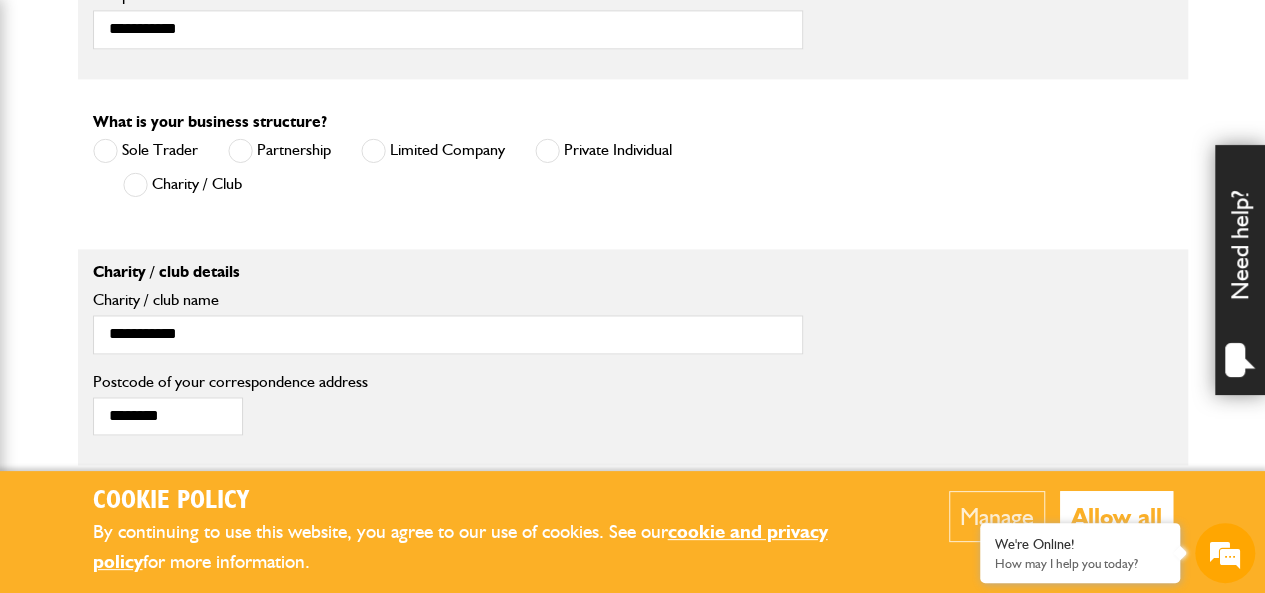 scroll, scrollTop: 1344, scrollLeft: 0, axis: vertical 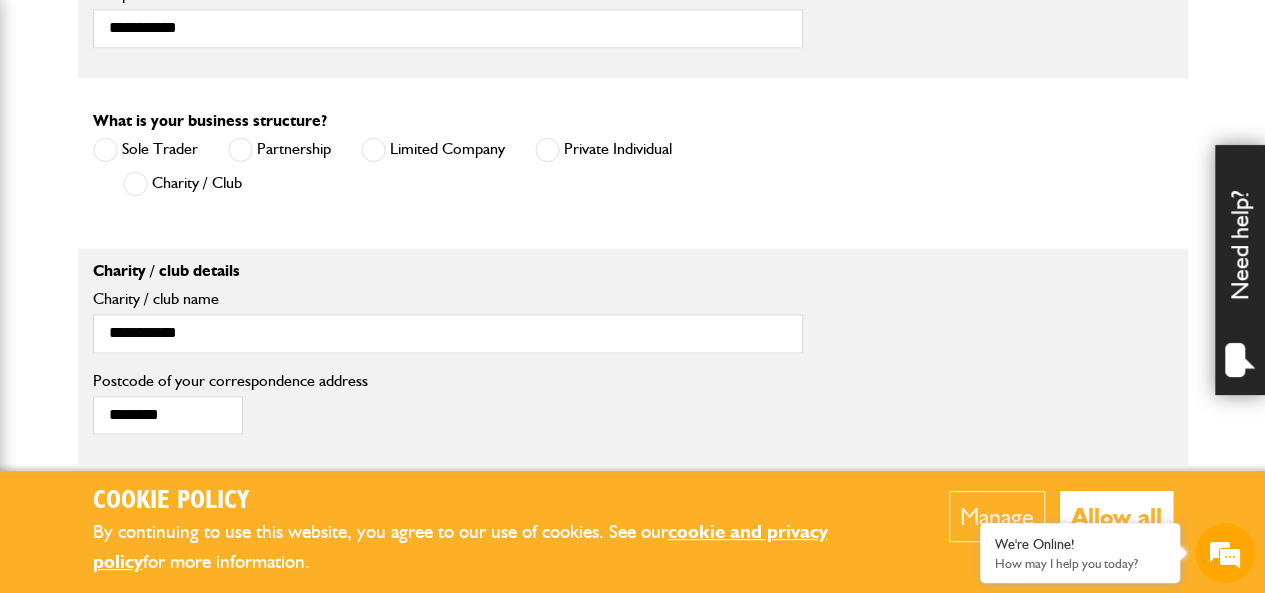 click at bounding box center [547, 149] 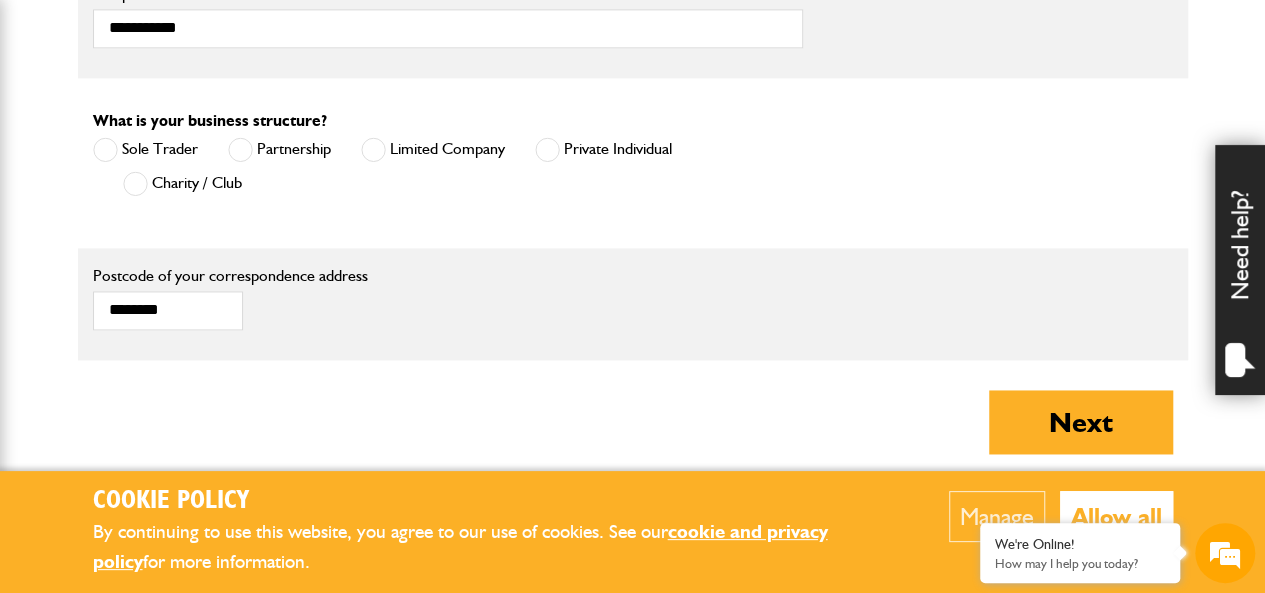 click on "Sole Trader
Partnership
Limited Company
Private Individual
Charity / Club" at bounding box center (448, 169) 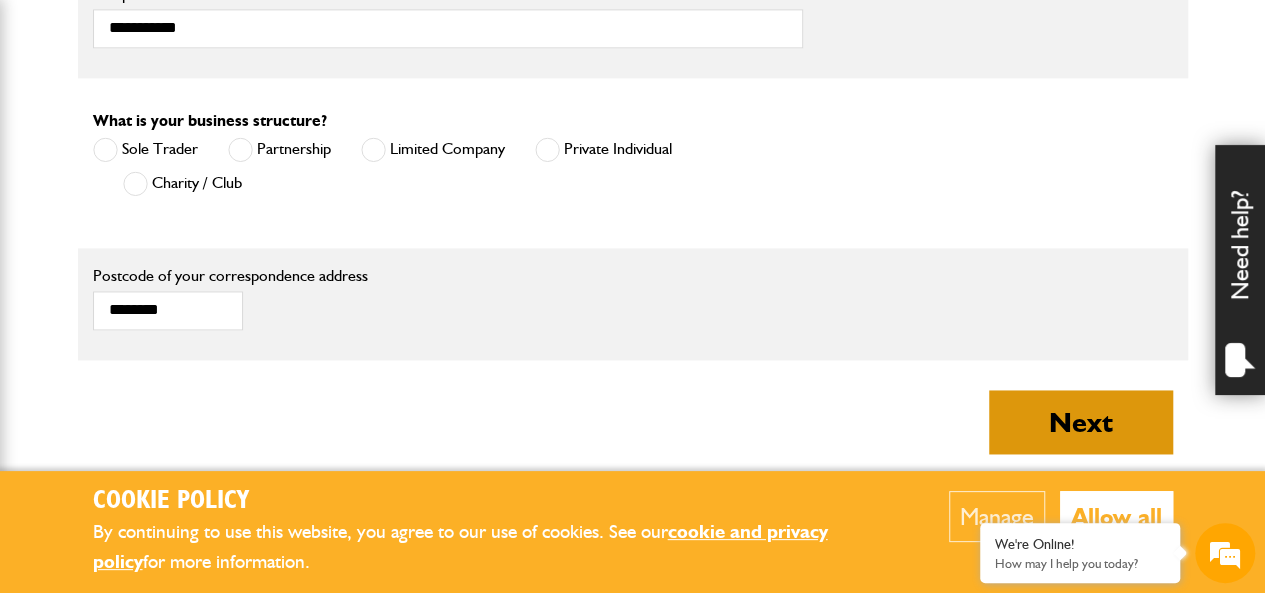 click on "Next" at bounding box center (1081, 422) 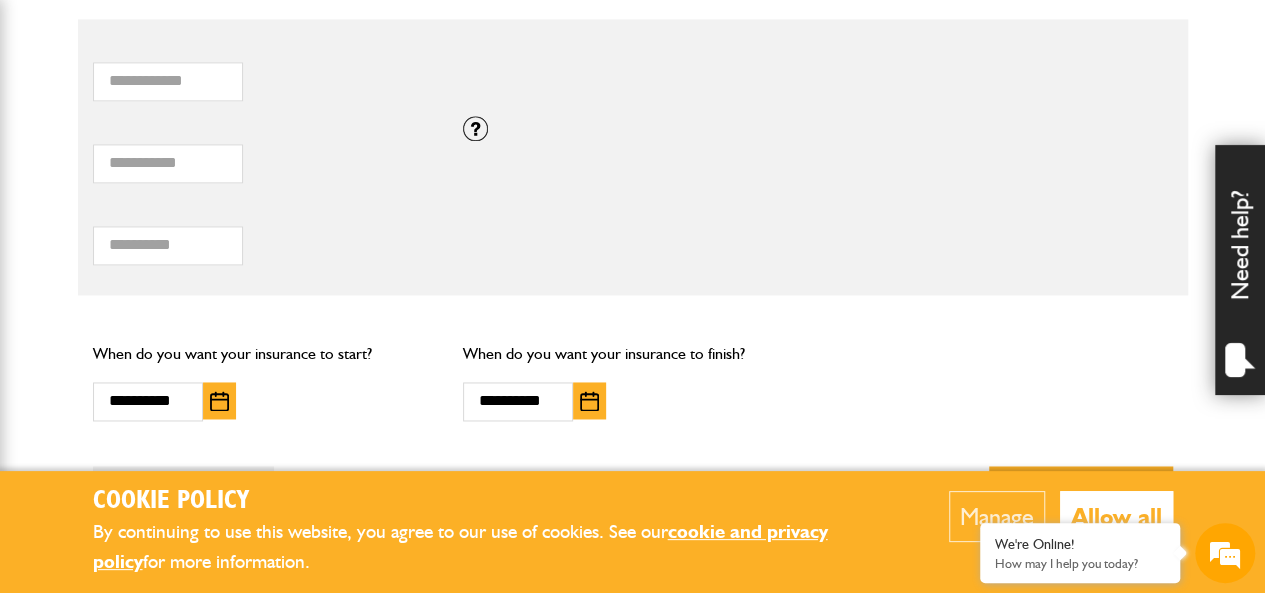 scroll, scrollTop: 1407, scrollLeft: 0, axis: vertical 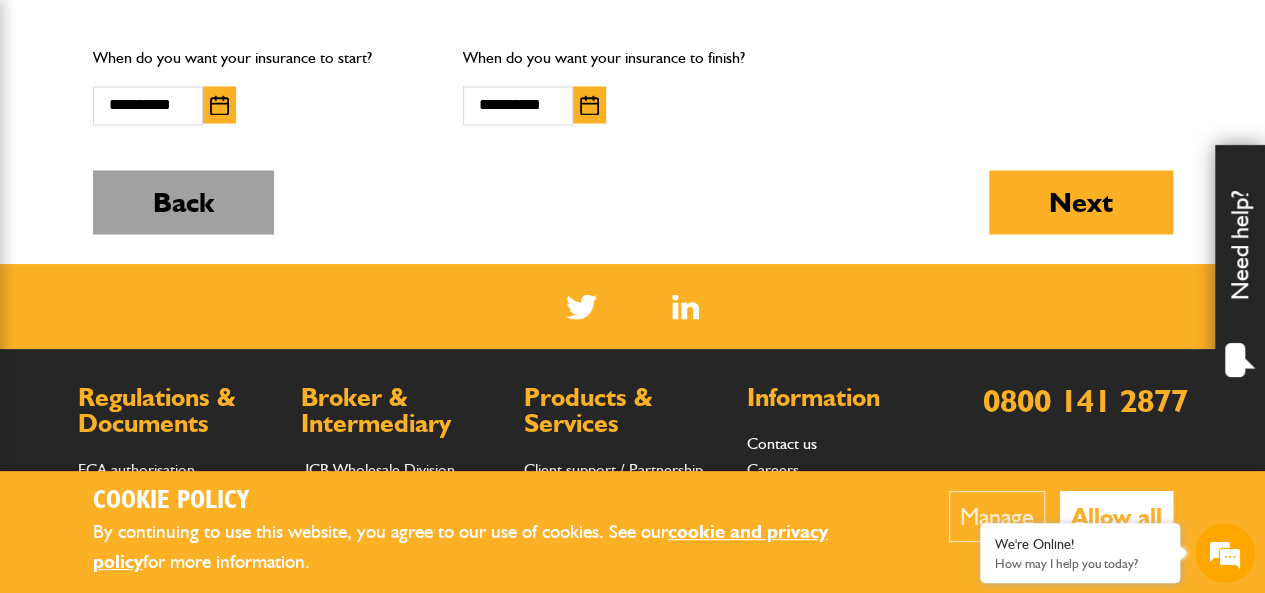 click on "Back" at bounding box center (183, 202) 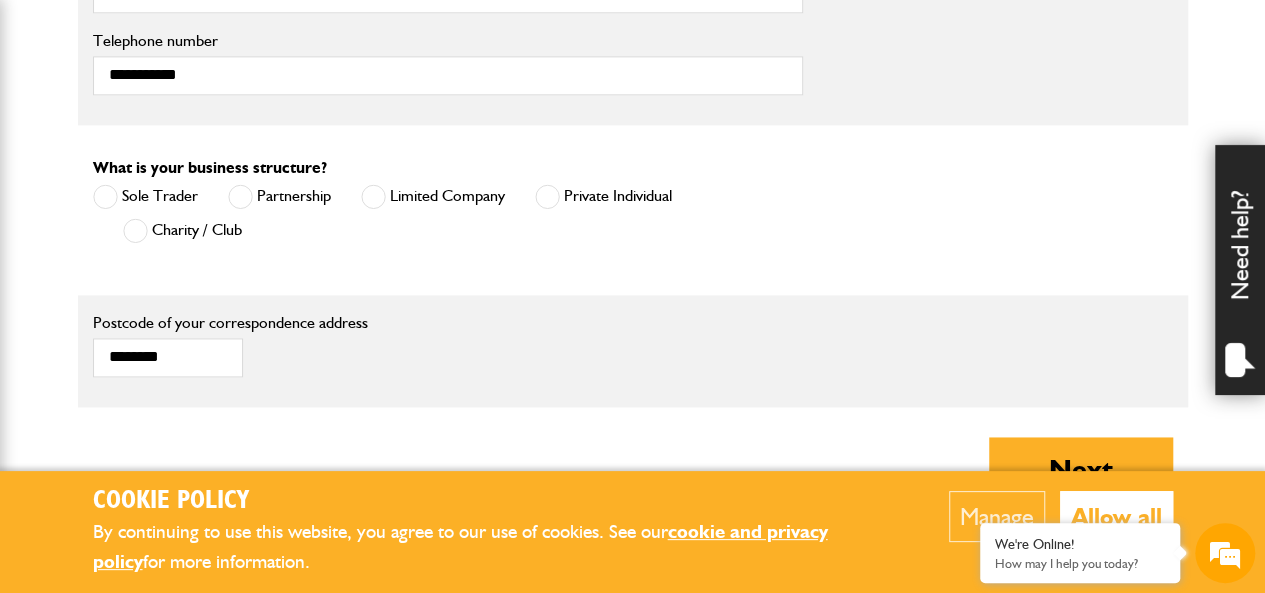scroll, scrollTop: 1298, scrollLeft: 0, axis: vertical 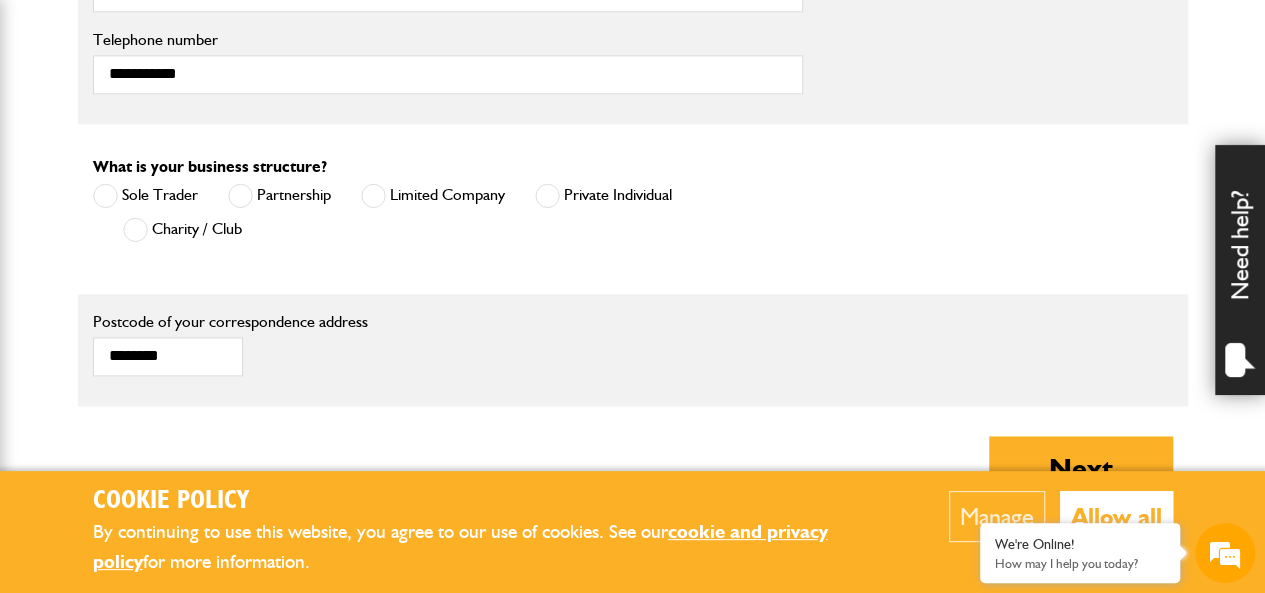 click at bounding box center (373, 195) 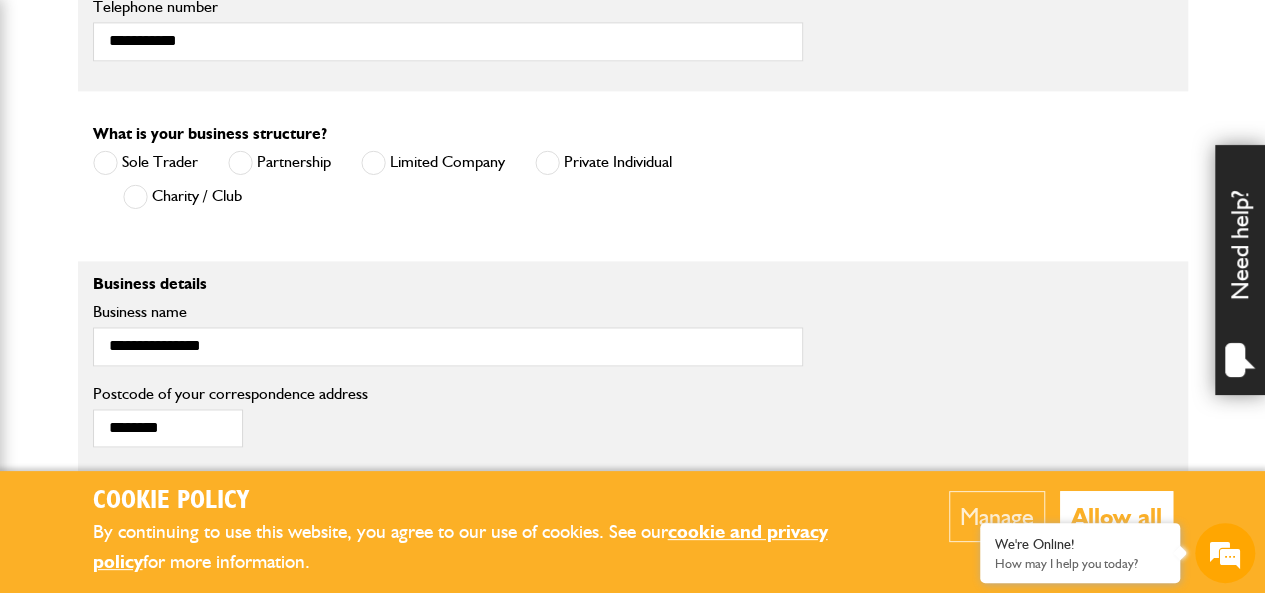 scroll, scrollTop: 1330, scrollLeft: 0, axis: vertical 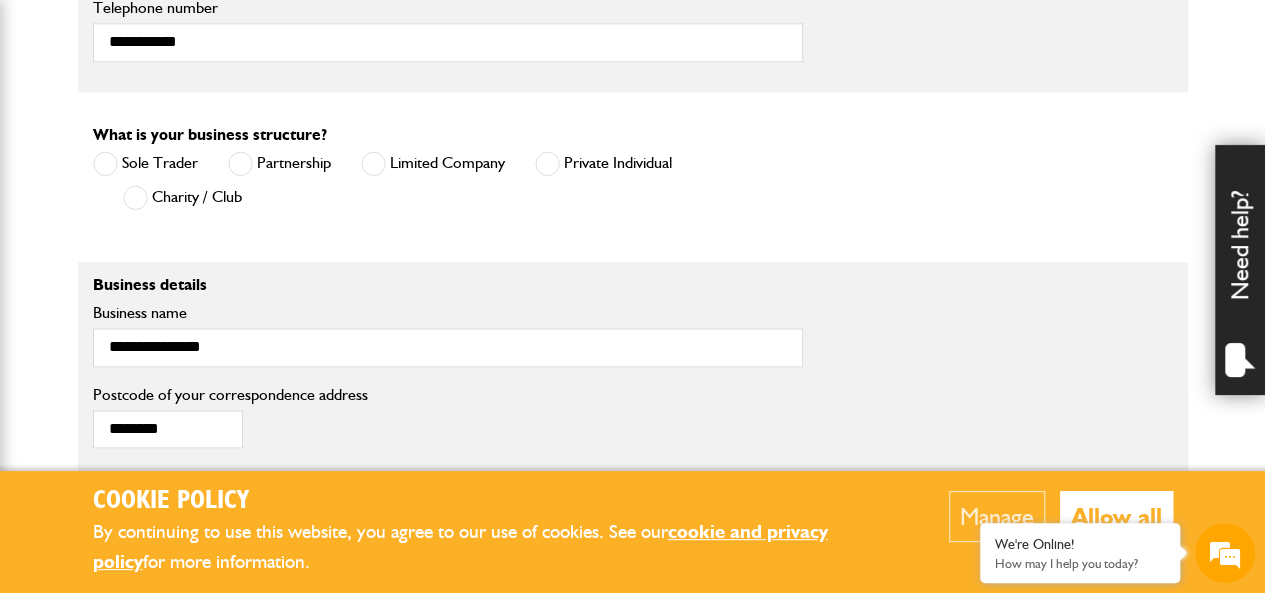click at bounding box center [135, 197] 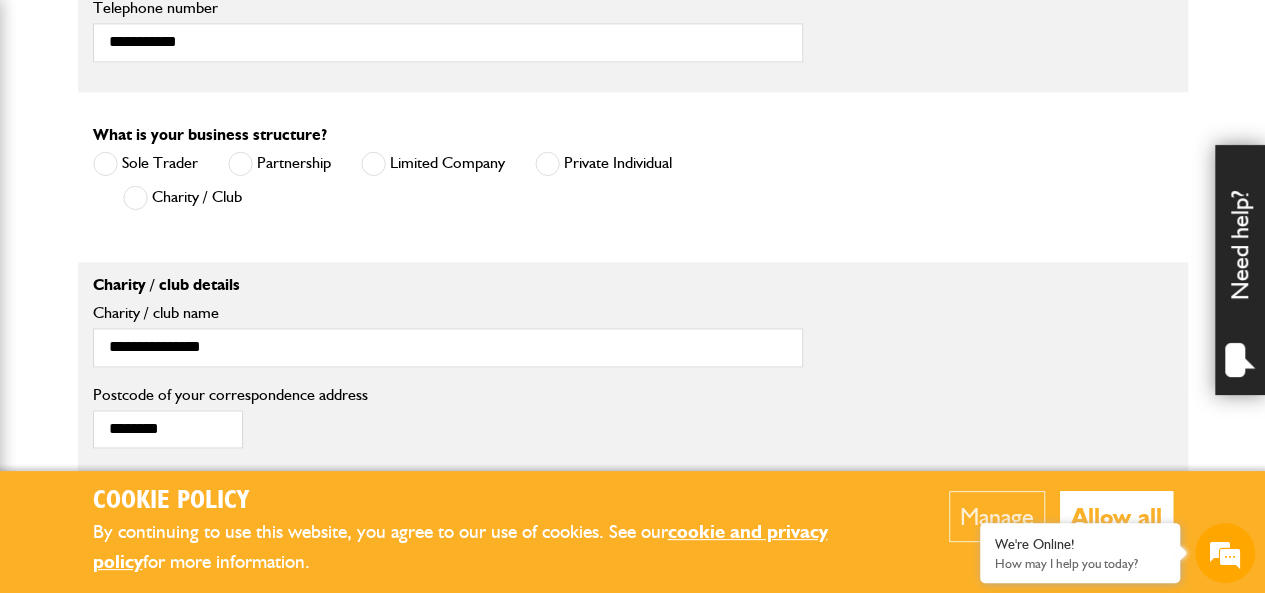 scroll, scrollTop: 0, scrollLeft: 0, axis: both 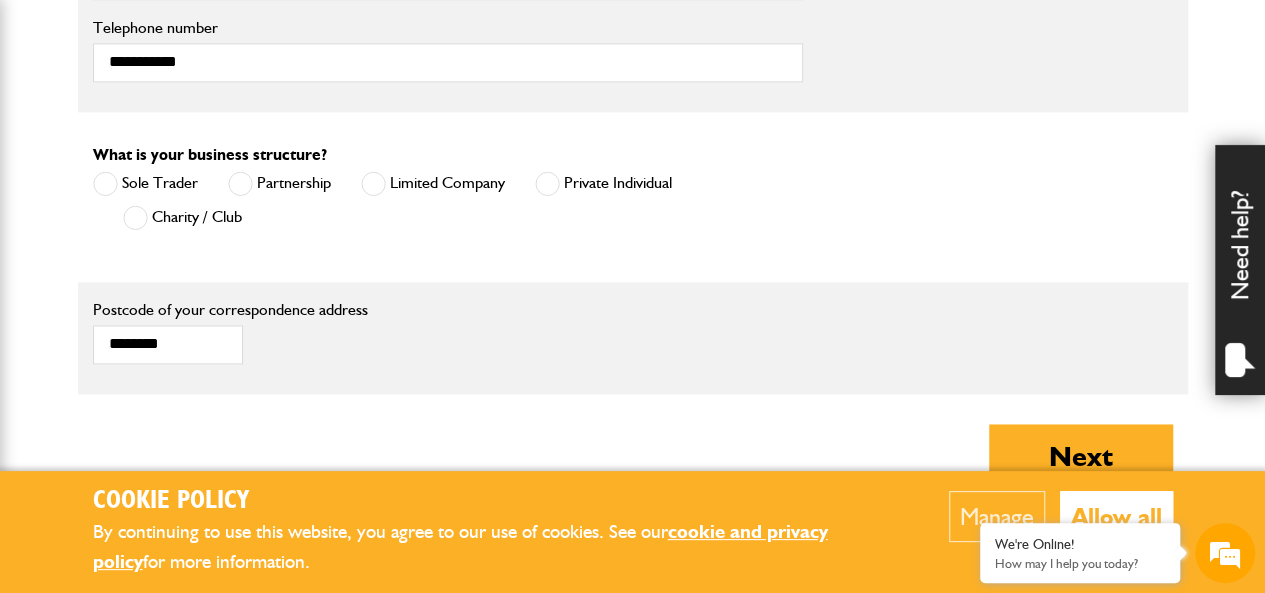 click at bounding box center [240, 183] 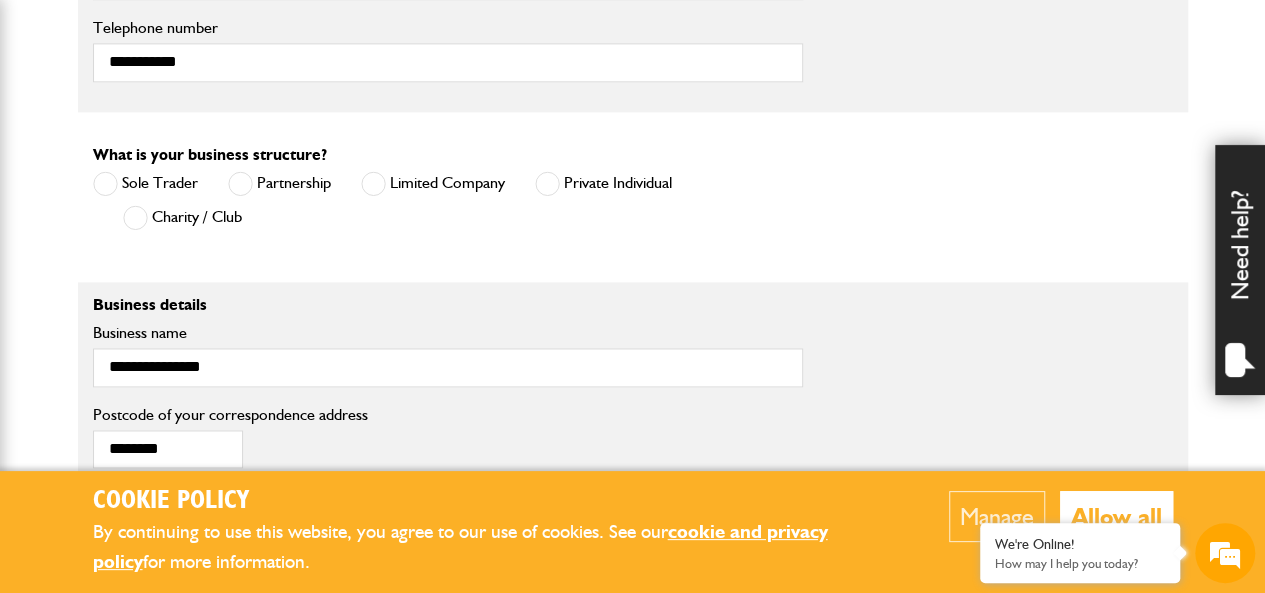 click at bounding box center [373, 183] 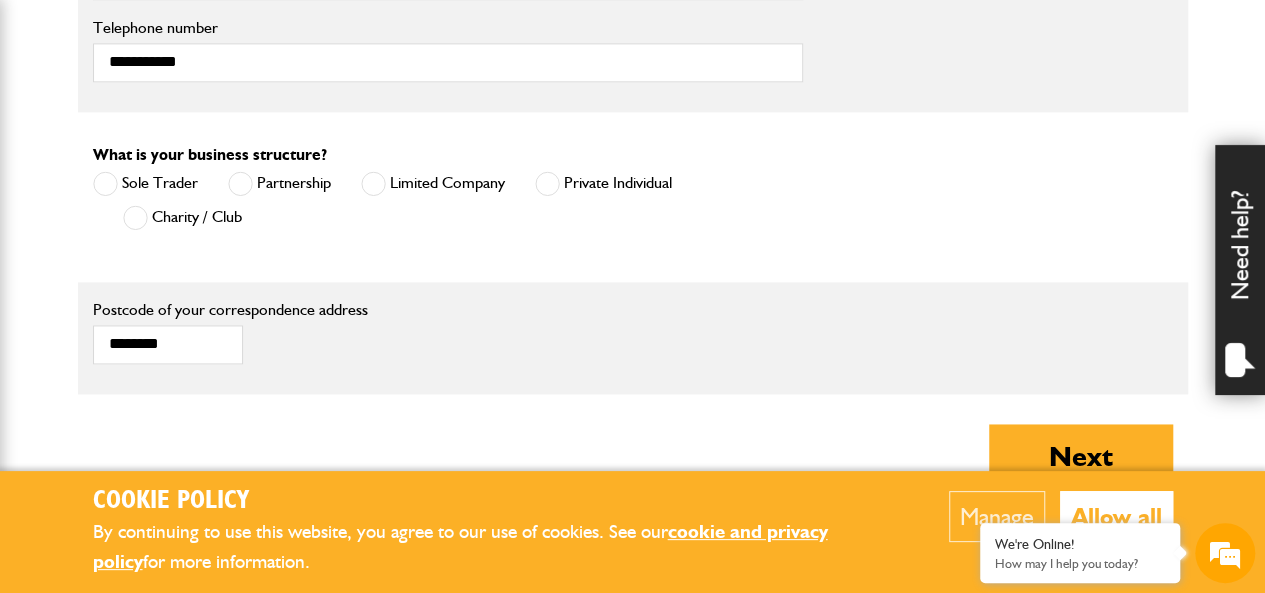 click at bounding box center [373, 183] 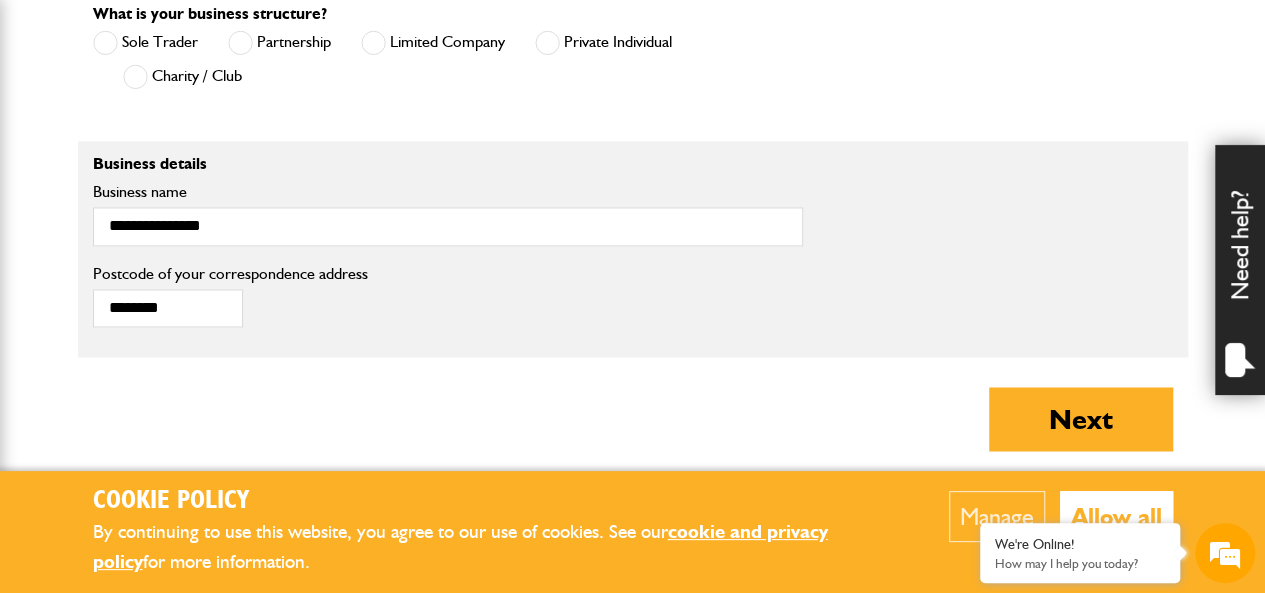 scroll, scrollTop: 1455, scrollLeft: 0, axis: vertical 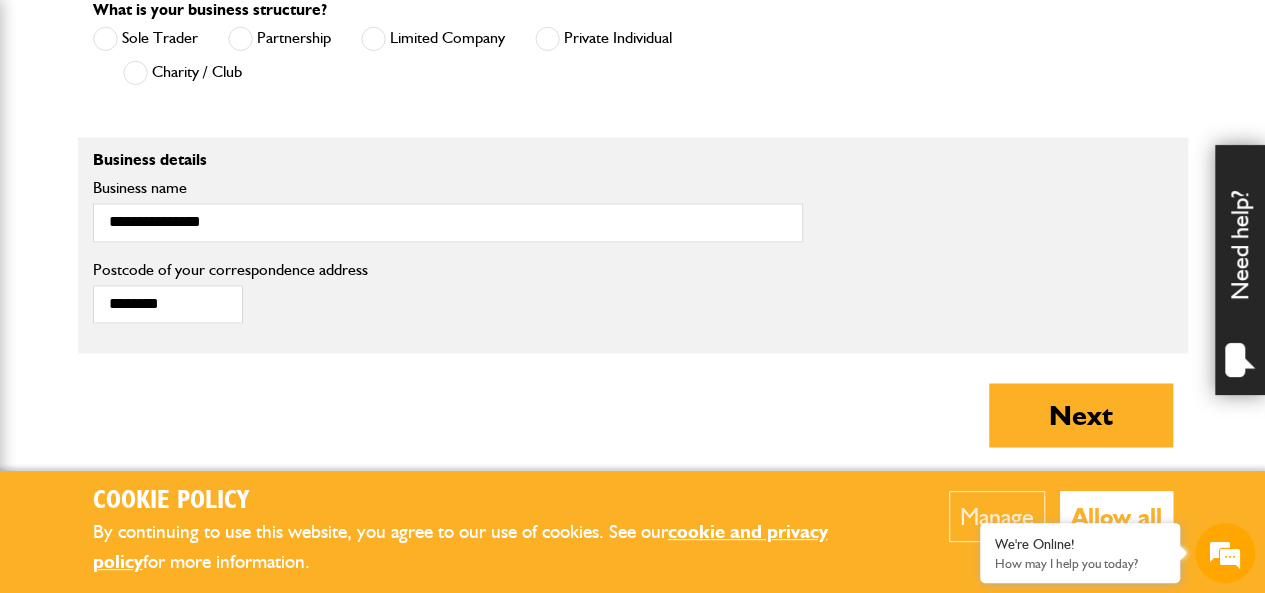 click on "What type of insurance cover do you need?
Cover for my liability
Cover for plant and equipment
If you need cover for both liability and plant, please complete one quote first and then complete your second quote afterwards.
Please note:  we can only provide cover online for businesses undertaking groundworks and/or plant hire. If your business involves other activities, please call JCB Insurance Services on 01889 590 219
How long is your insurance for?
Short term cover for hired in plant
Annual cover
Is your equipment owned or hired?
I'm hiring it
I own it
A mixture of owned and hire equipment
I confirm that I am working in England, Scotland or Wales
Yes
No
Are you already insured with JCB Insurance?
Yes
No
Note
Please call JCB Insurance on 01889 590219, option 3.
What's your name?
**
***
****
**
Title
******
First name" at bounding box center (633, -241) 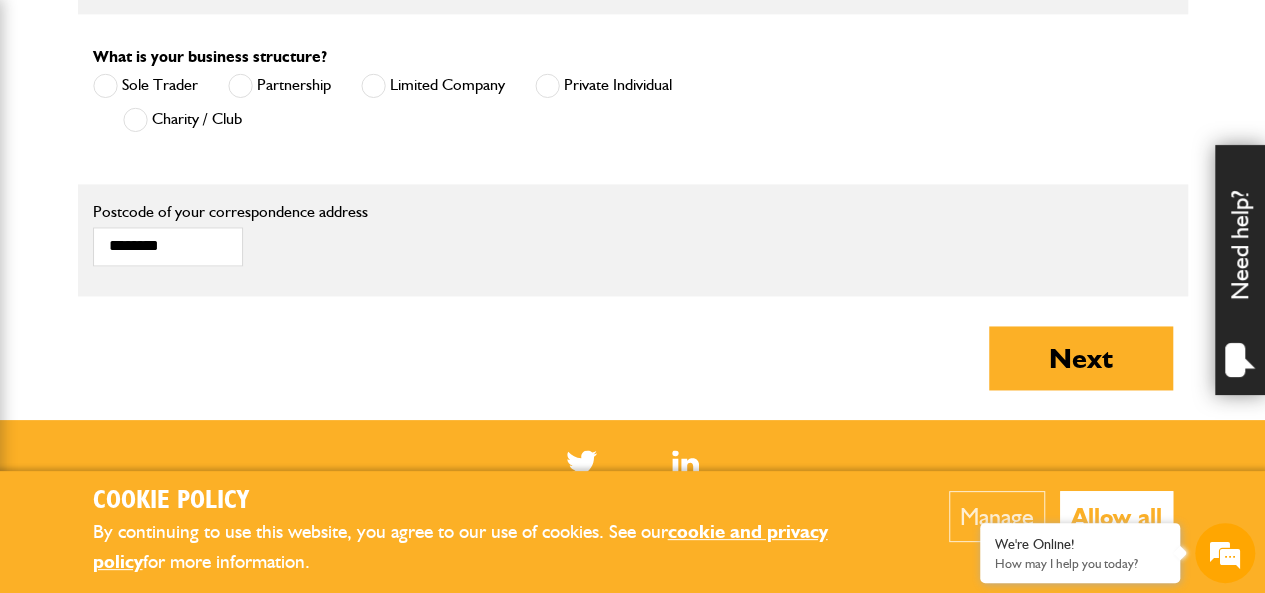scroll, scrollTop: 1413, scrollLeft: 0, axis: vertical 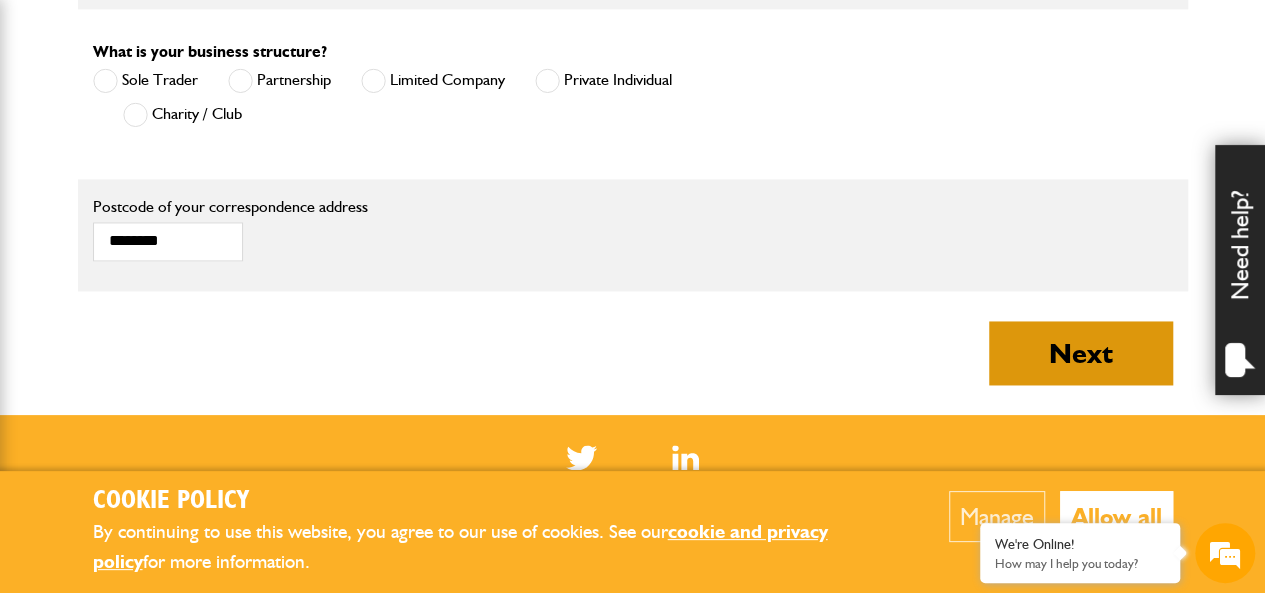 click on "Next" at bounding box center [1081, 353] 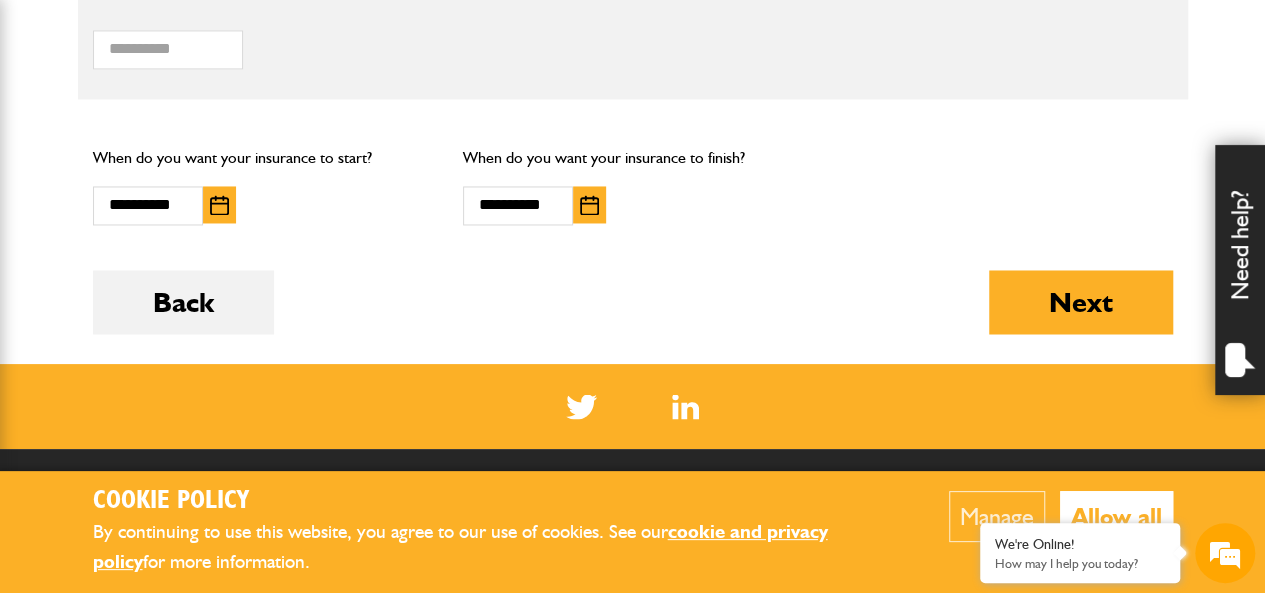 scroll, scrollTop: 1585, scrollLeft: 0, axis: vertical 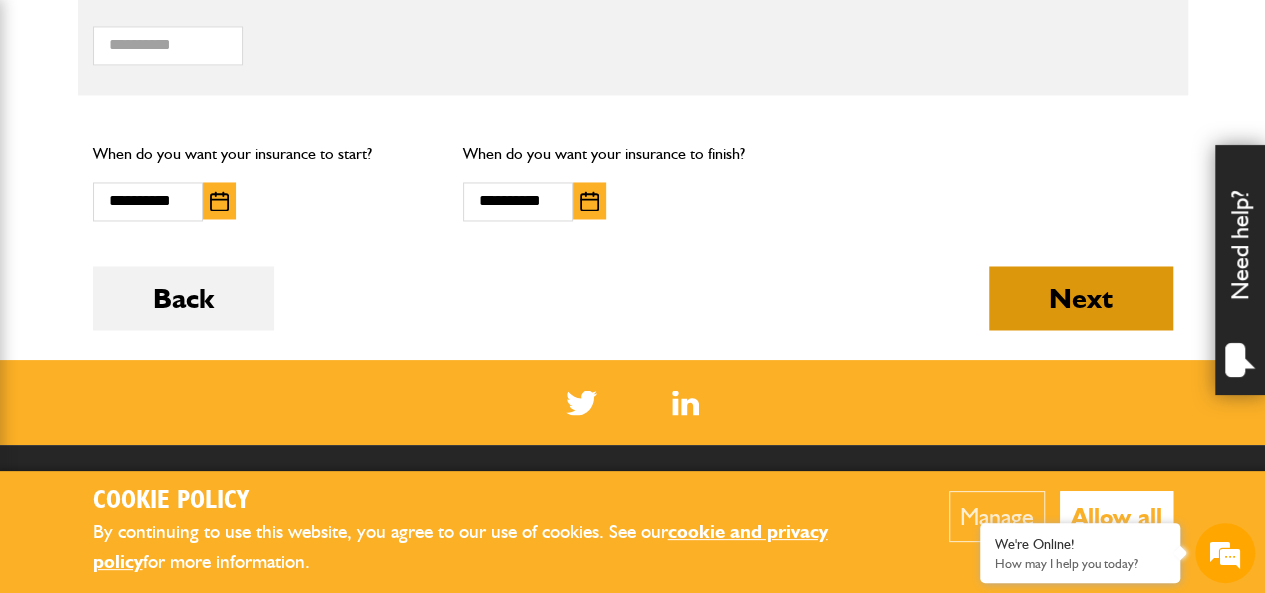 click on "Next" at bounding box center (1081, 298) 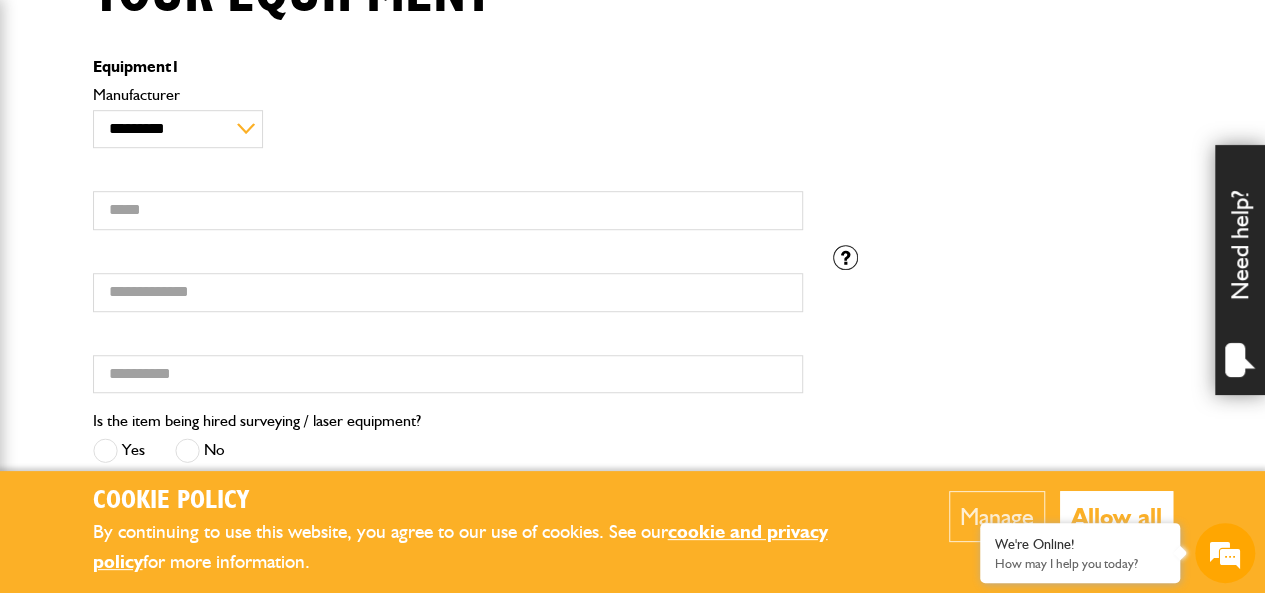 scroll, scrollTop: 561, scrollLeft: 0, axis: vertical 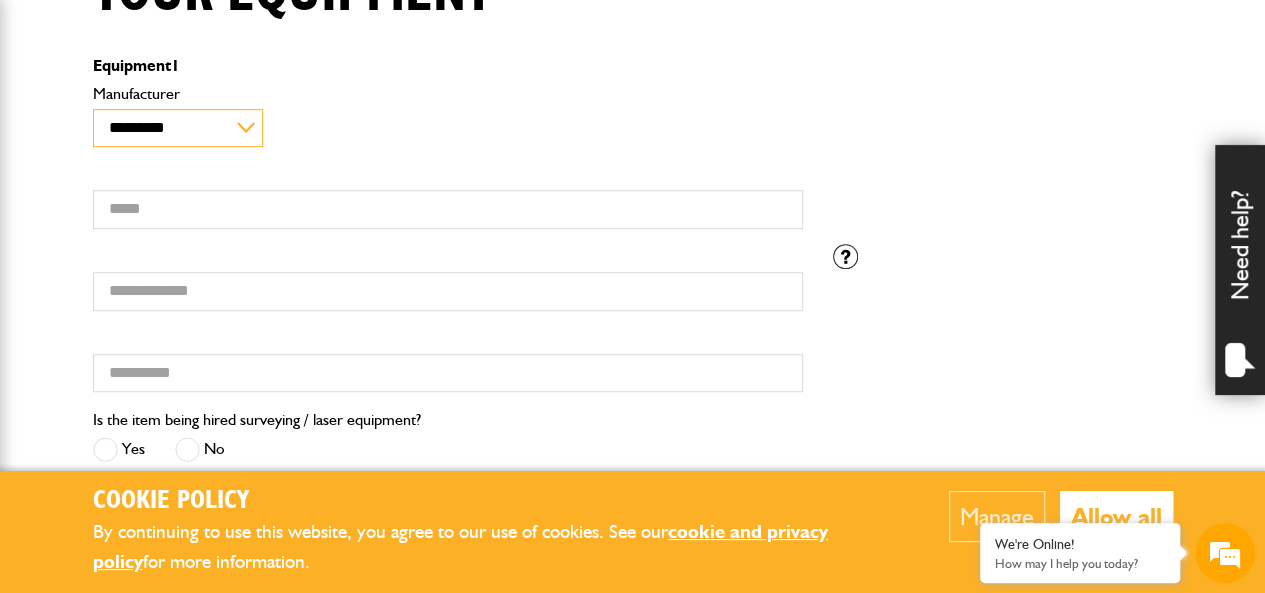 click on "**********" at bounding box center (178, 128) 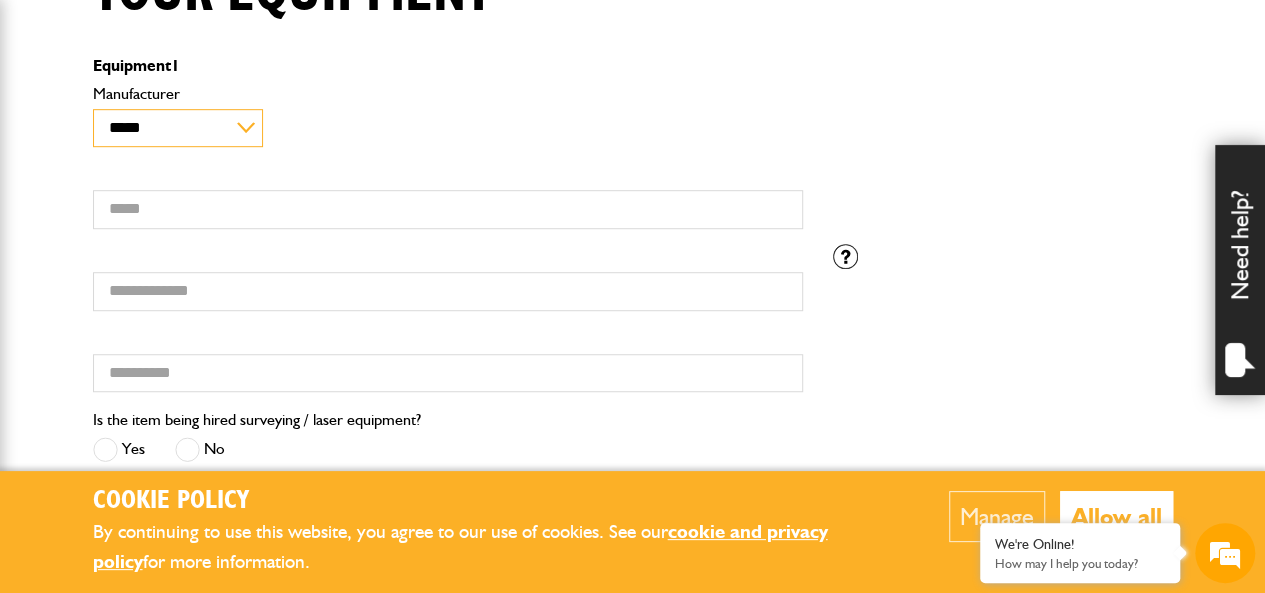 click on "**********" at bounding box center [178, 128] 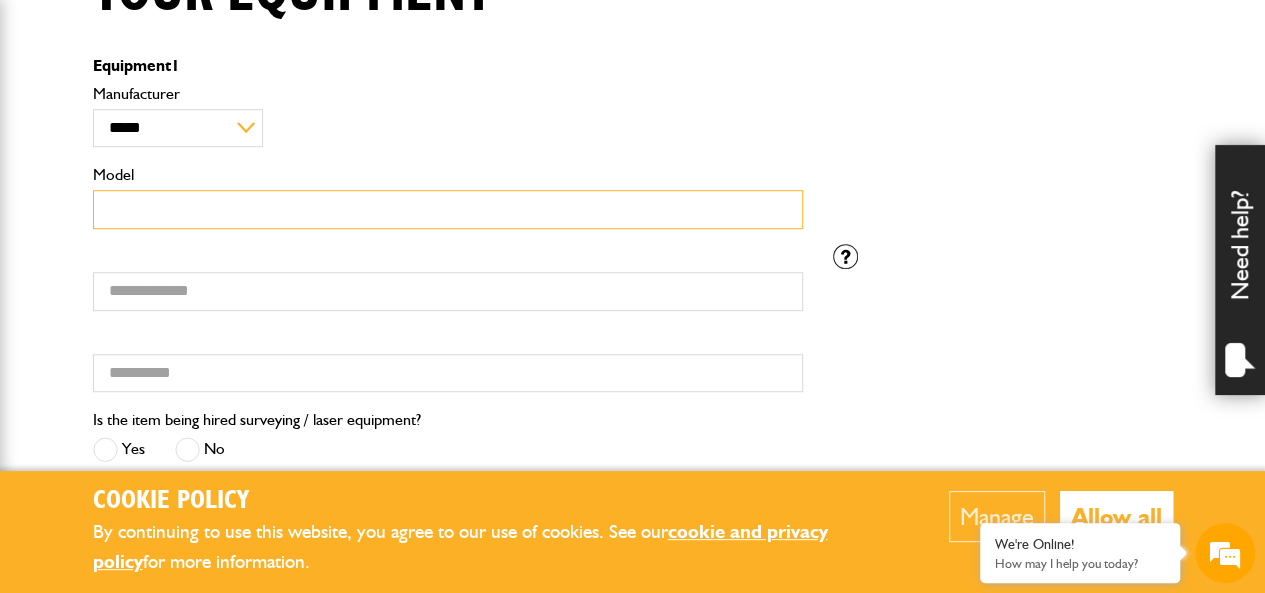 click on "Model" at bounding box center (448, 209) 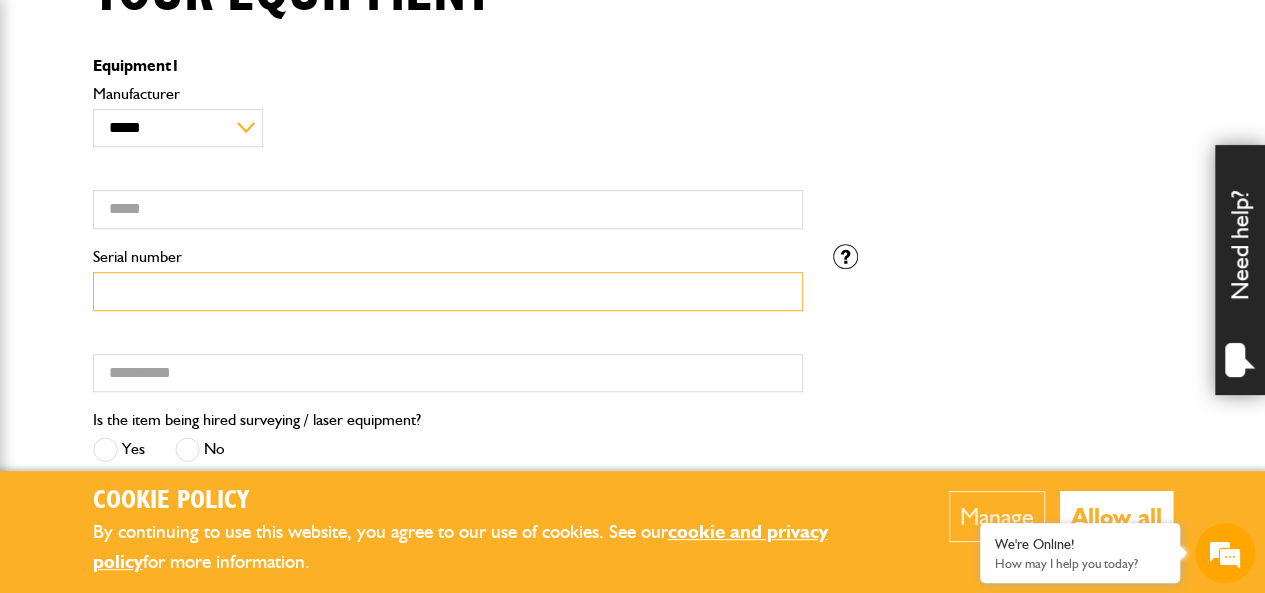 click on "Serial number" at bounding box center (448, 291) 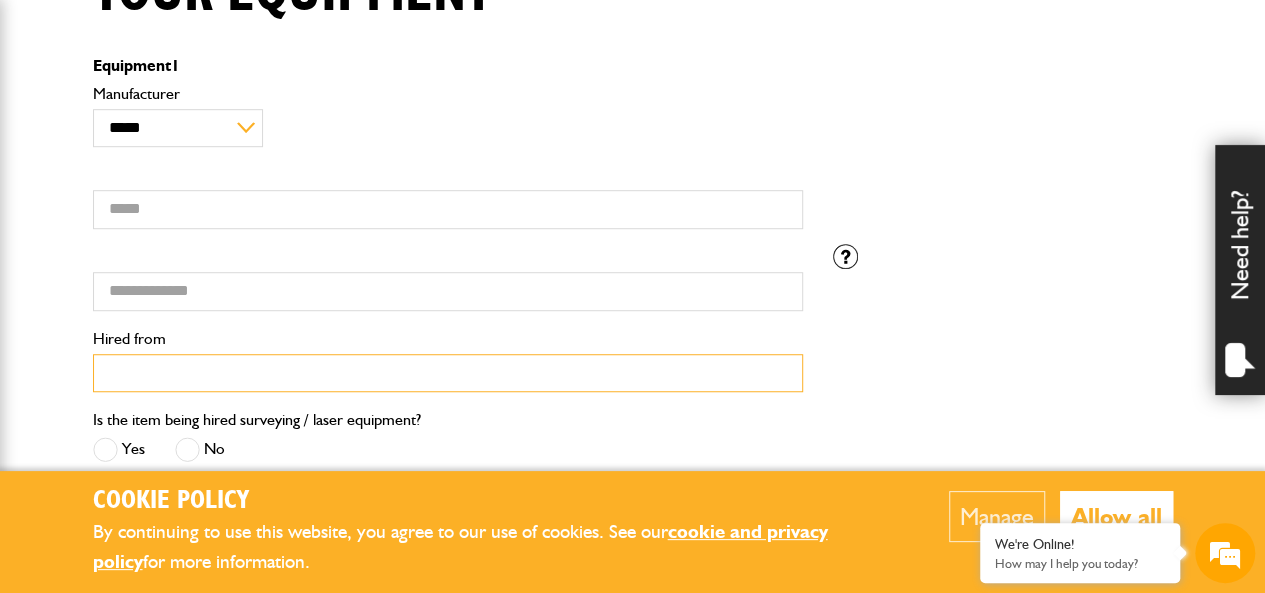 click on "Hired from" at bounding box center [448, 373] 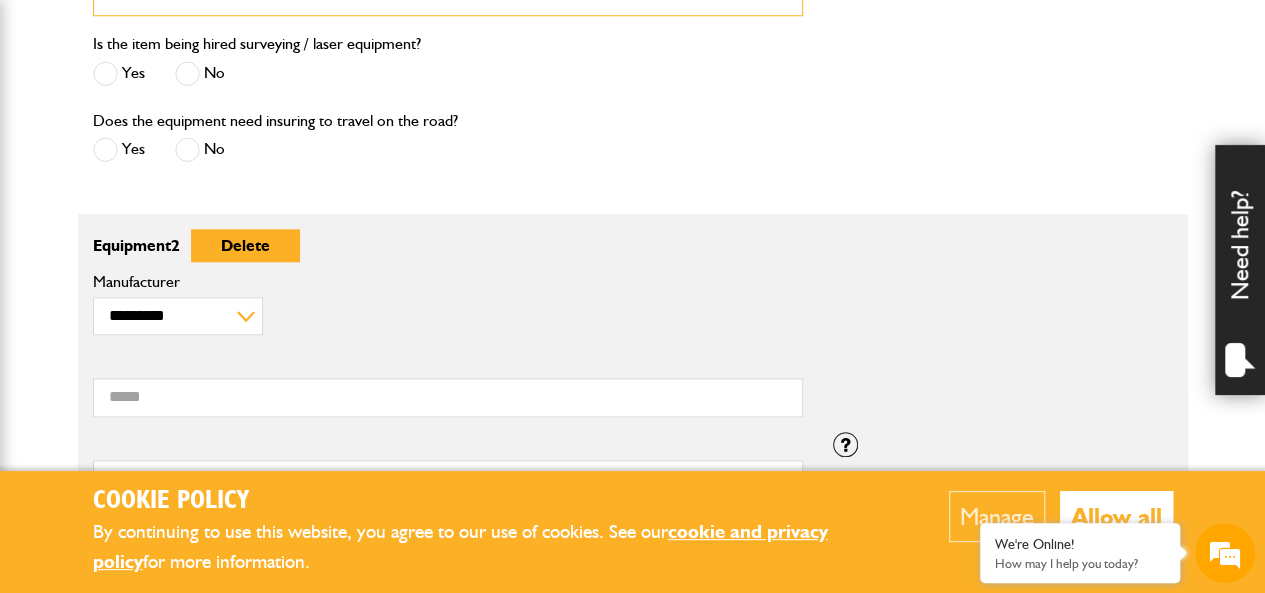 scroll, scrollTop: 943, scrollLeft: 0, axis: vertical 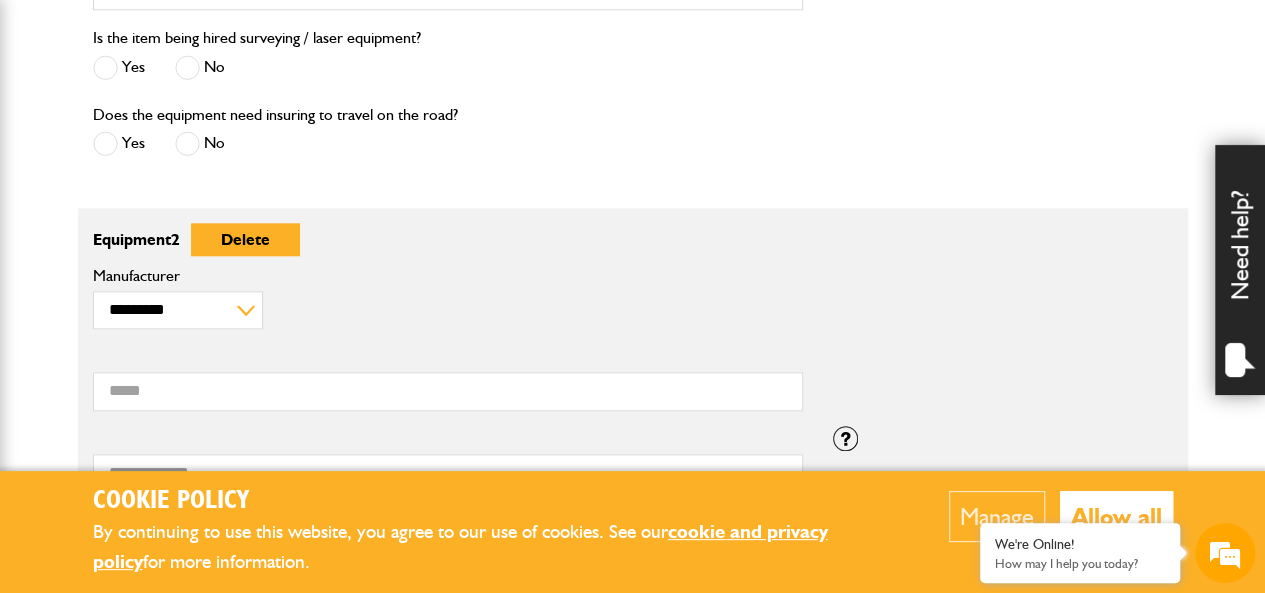 click on "Yes
No" at bounding box center (275, 146) 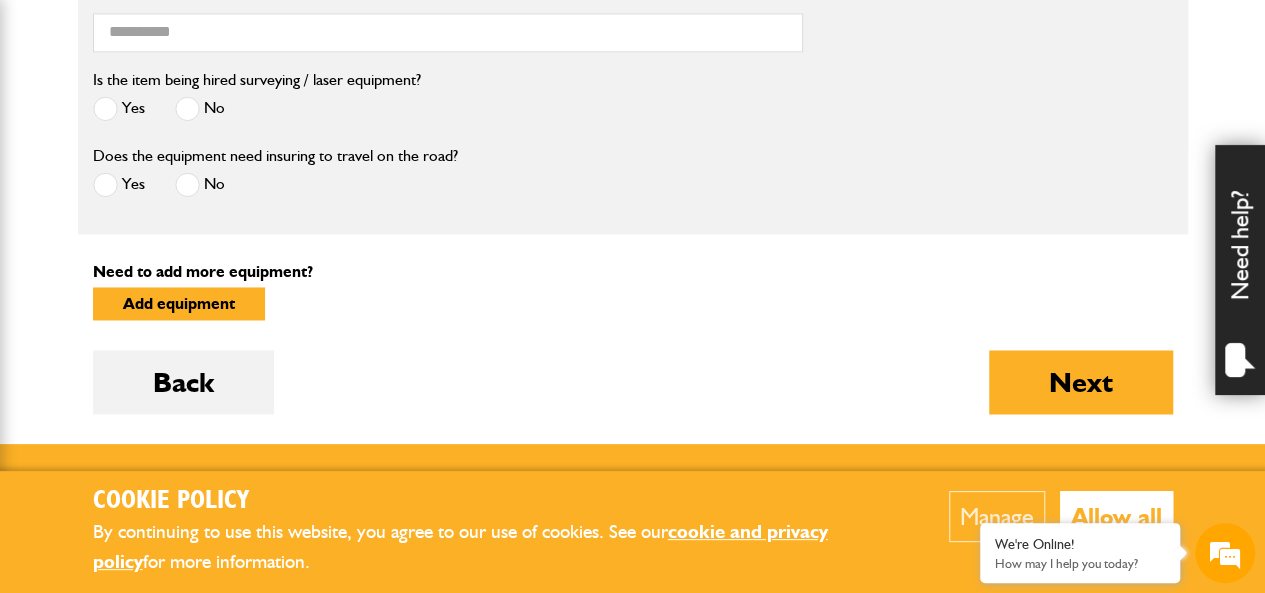 scroll, scrollTop: 1487, scrollLeft: 0, axis: vertical 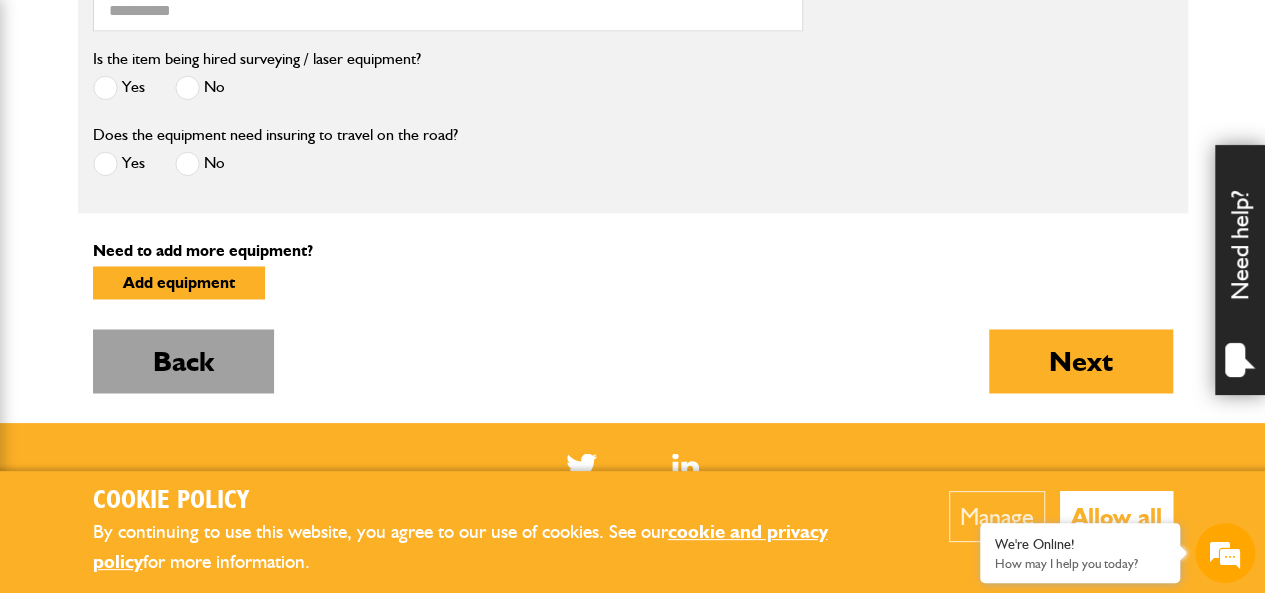 click on "Back" at bounding box center [183, 361] 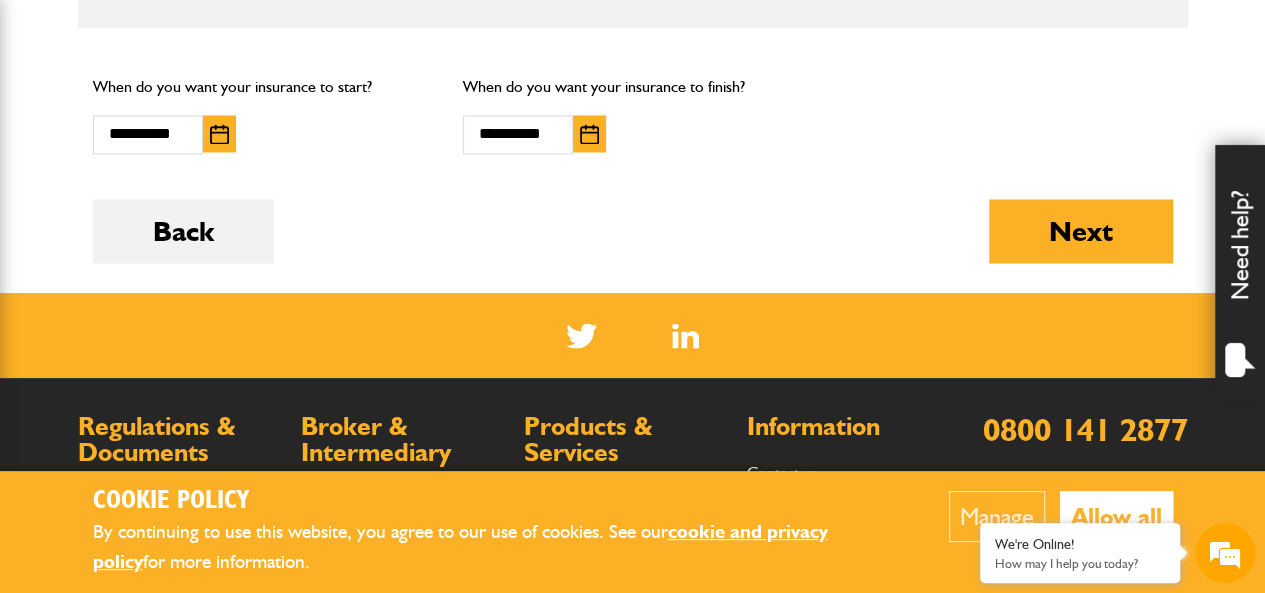 scroll, scrollTop: 1653, scrollLeft: 0, axis: vertical 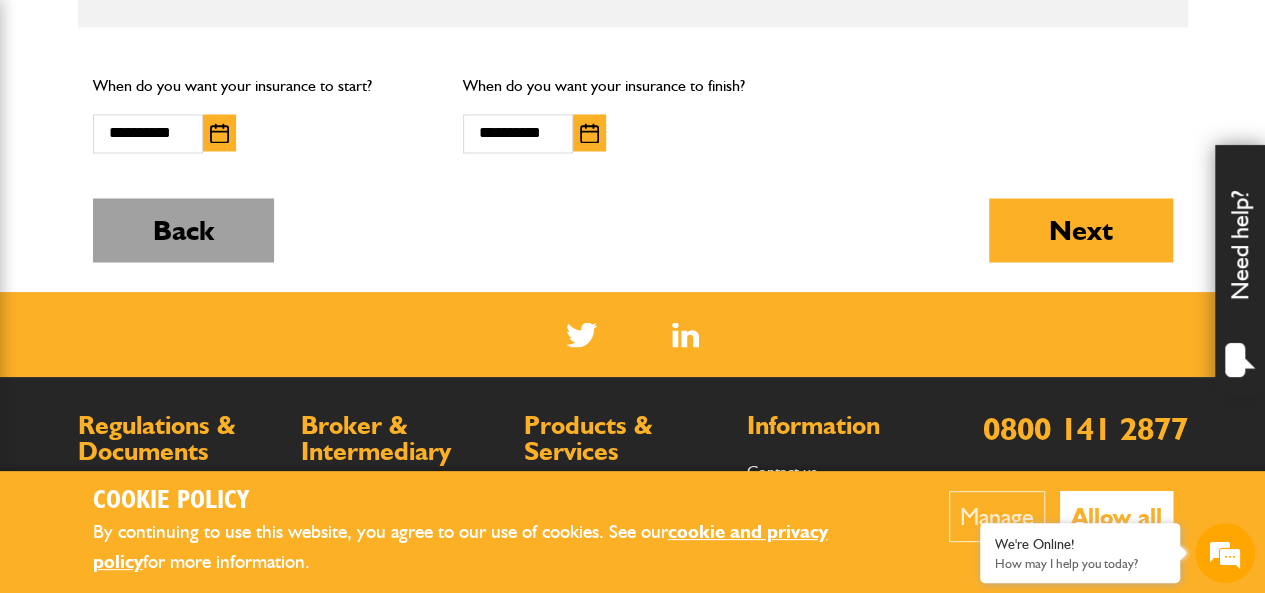 click on "Back" at bounding box center [183, 230] 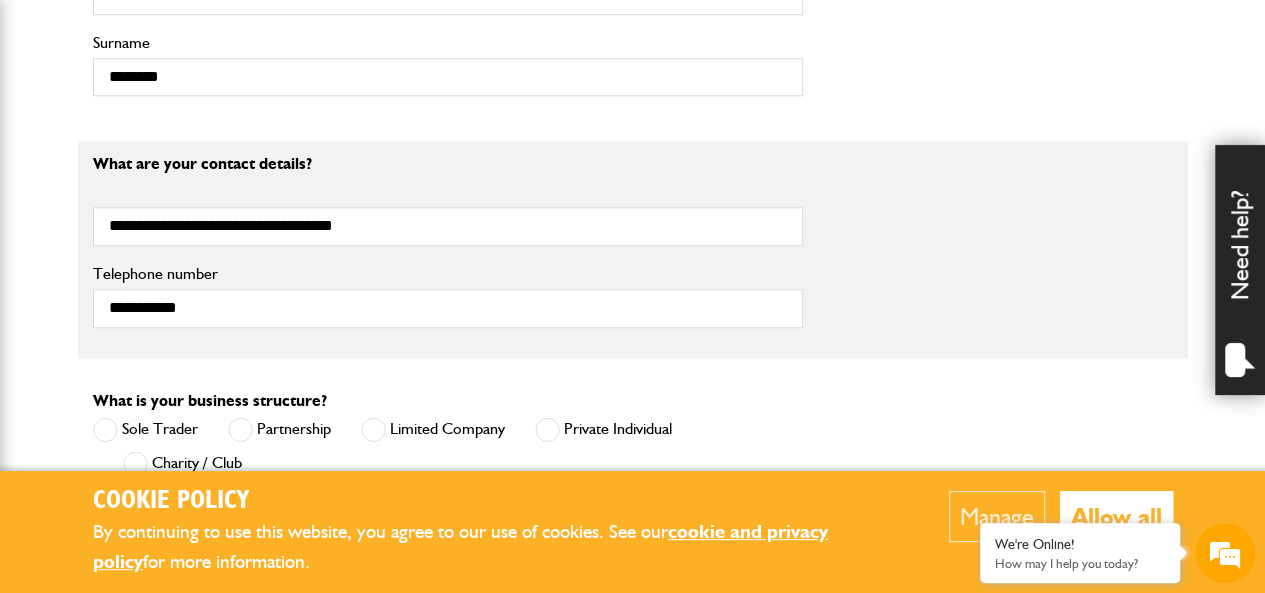 scroll, scrollTop: 1267, scrollLeft: 0, axis: vertical 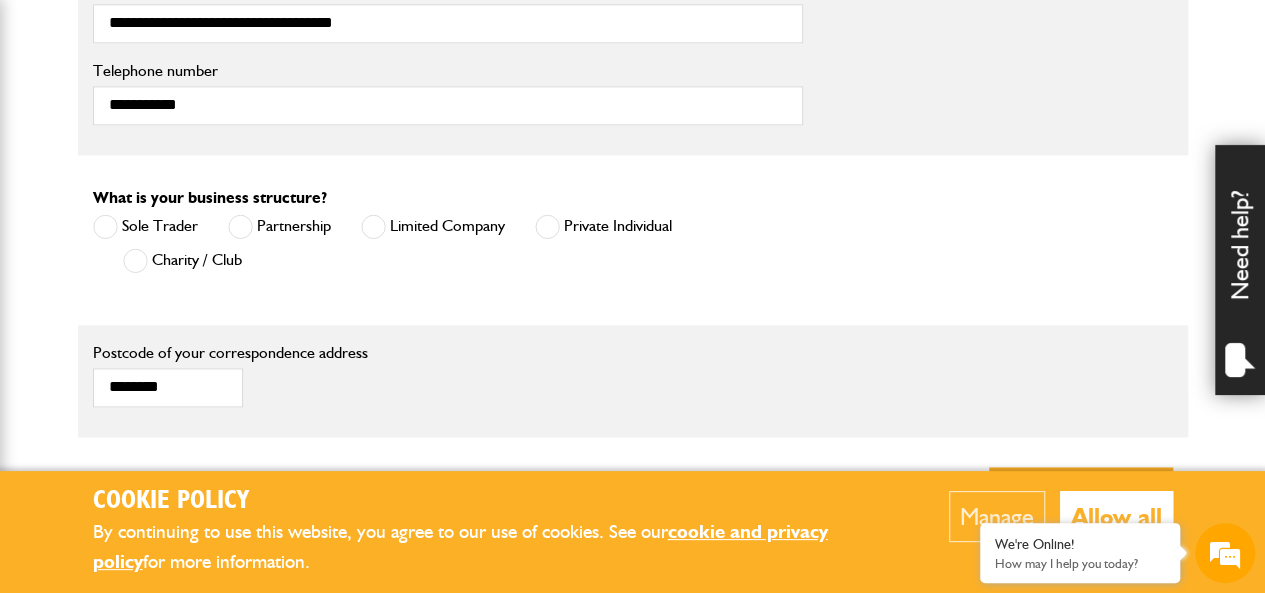 click on "What type of insurance cover do you need?
Cover for my liability
Cover for plant and equipment
If you need cover for both liability and plant, please complete one quote first and then complete your second quote afterwards.
Please note:  we can only provide cover online for businesses undertaking groundworks and/or plant hire. If your business involves other activities, please call [COMPANY] [COMPANY] on [PHONE]
How long is your insurance for?
Short term cover for hired in plant
Annual cover
Is your equipment owned or hired?
I'm hiring it
I own it
A mixture of owned and hire equipment
I confirm that I am working in England, Scotland or Wales
Yes
No
Are you already insured with [COMPANY] [COMPANY]?
Yes
No
Note
Please call [COMPANY] [COMPANY] on [PHONE], option 3.
What's your name?
**
***
****
**
Title
******
First name" at bounding box center (633, -106) 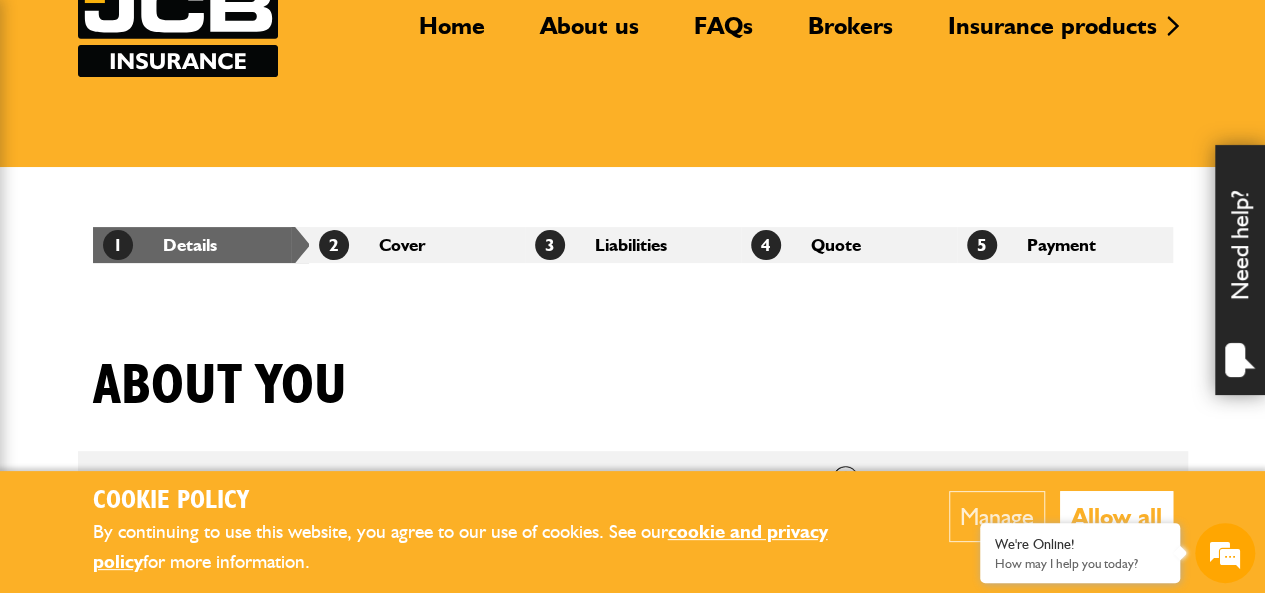 scroll, scrollTop: 171, scrollLeft: 0, axis: vertical 